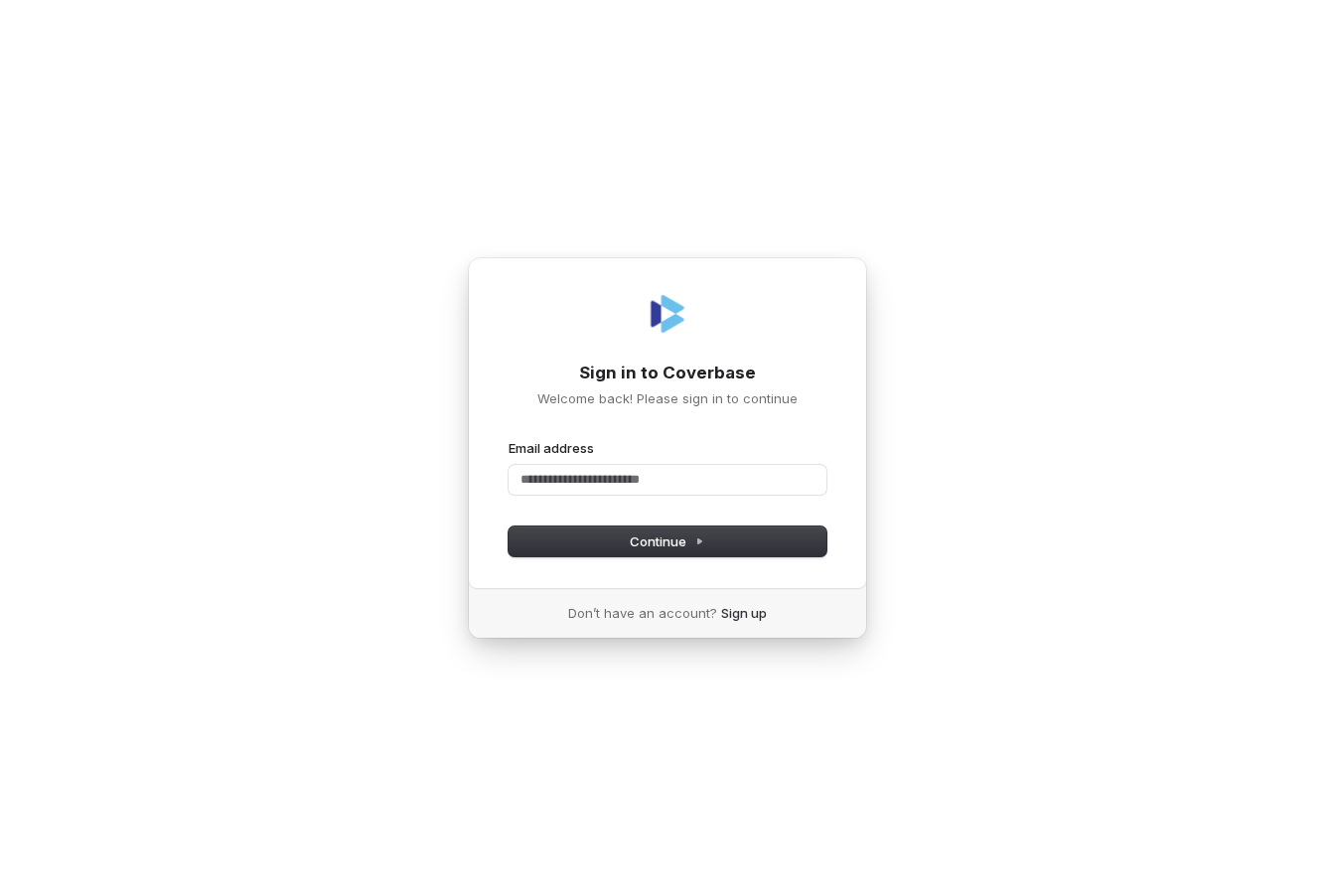 scroll, scrollTop: 0, scrollLeft: 0, axis: both 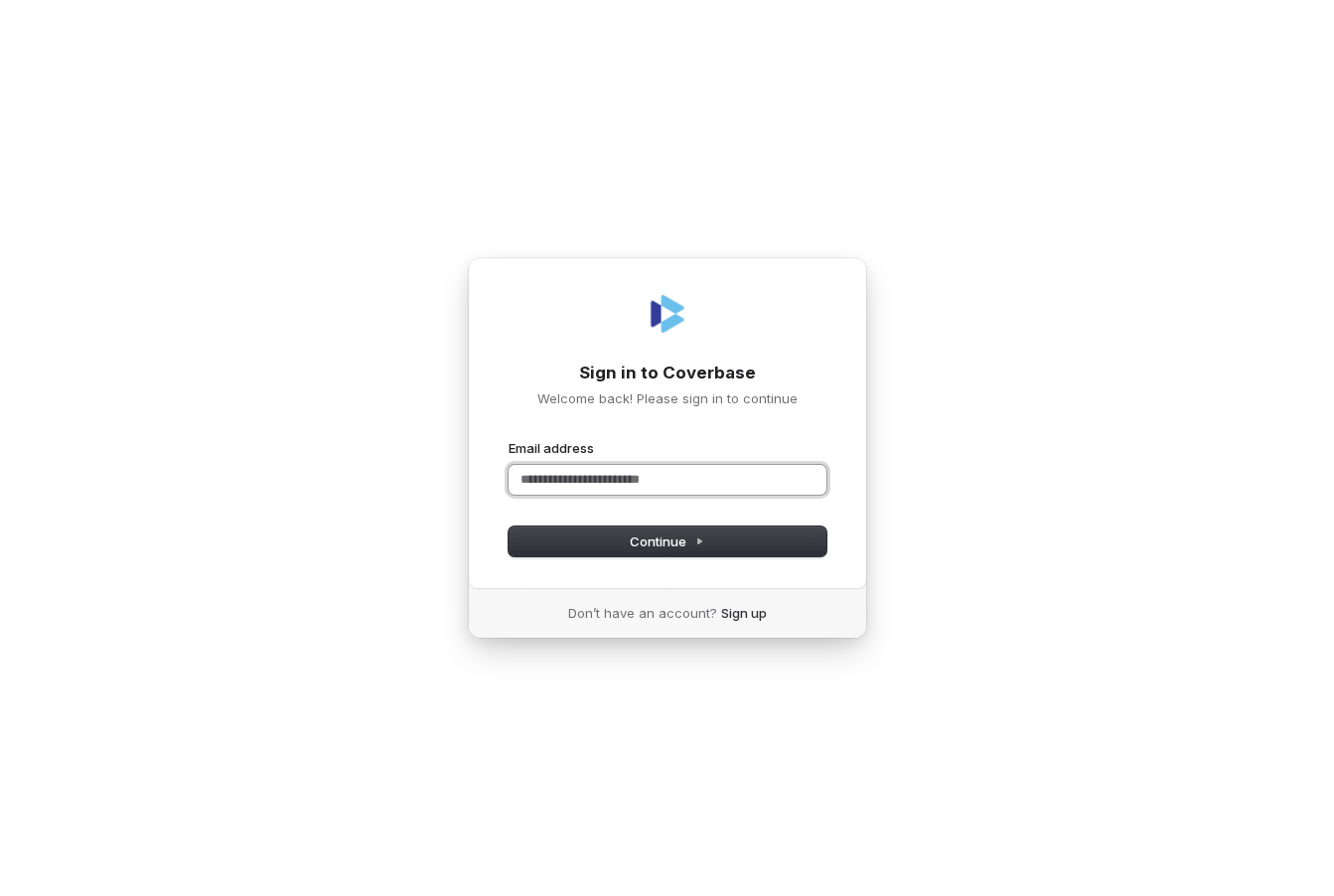 paste on "**********" 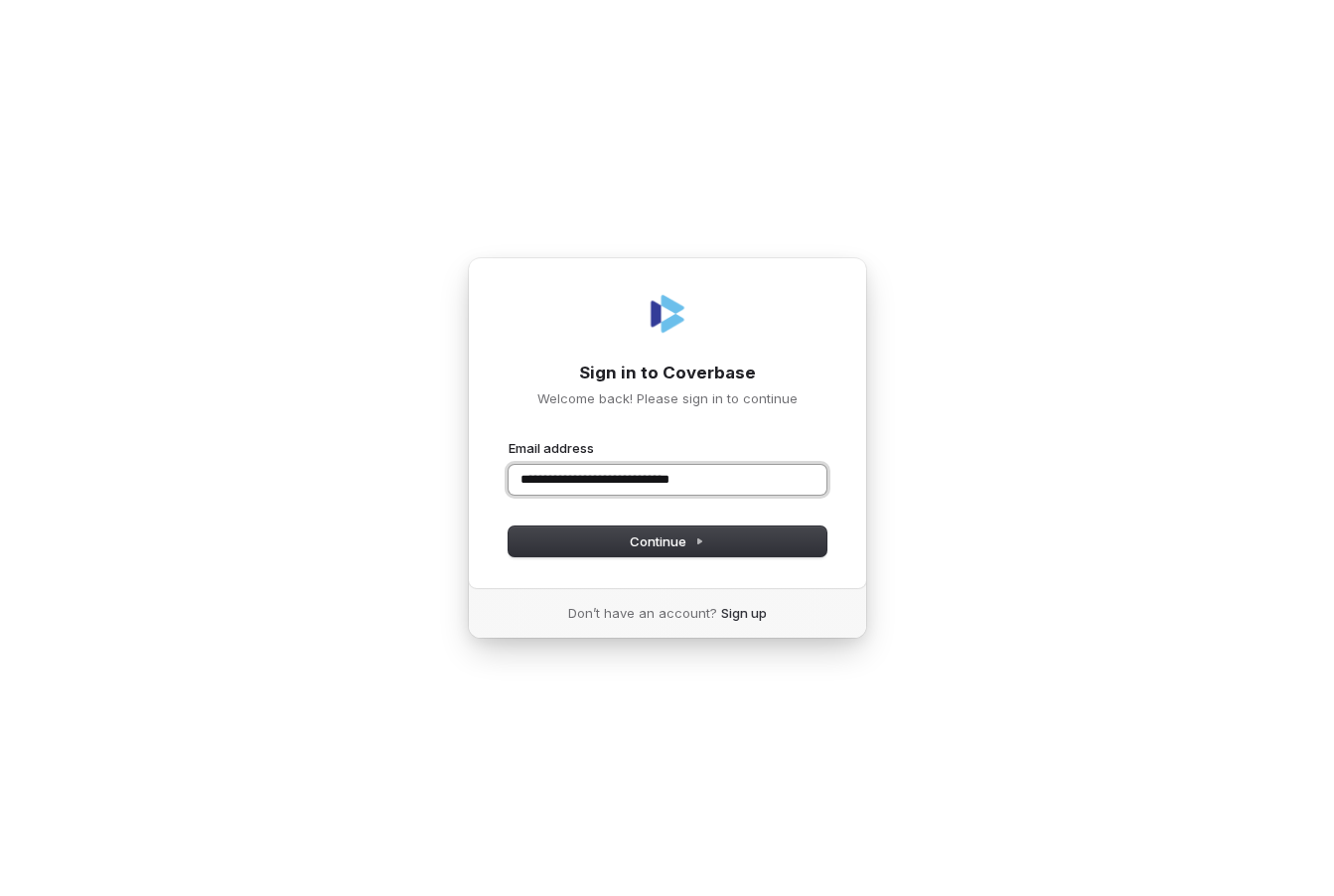 click at bounding box center (509, 439) 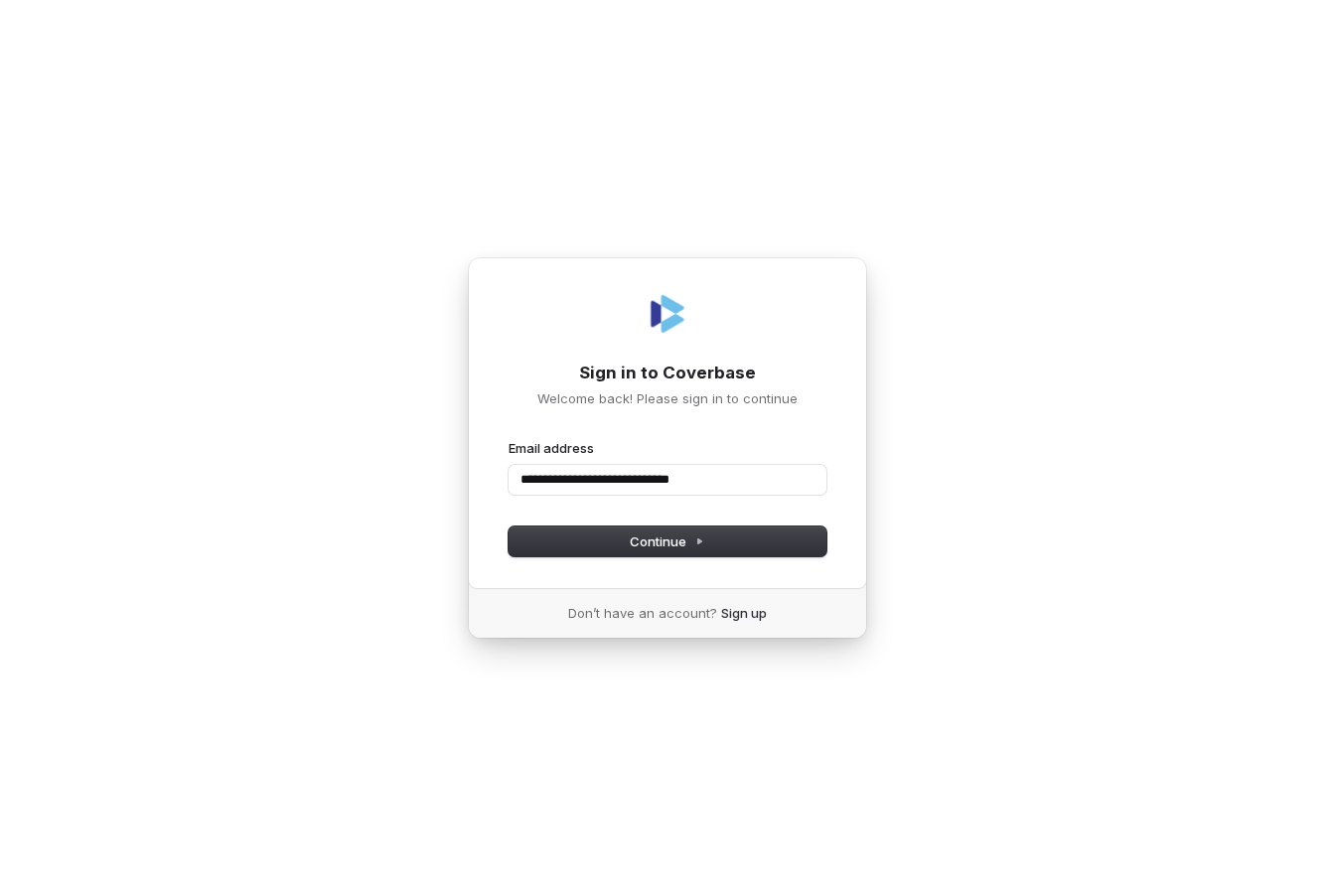 type on "**********" 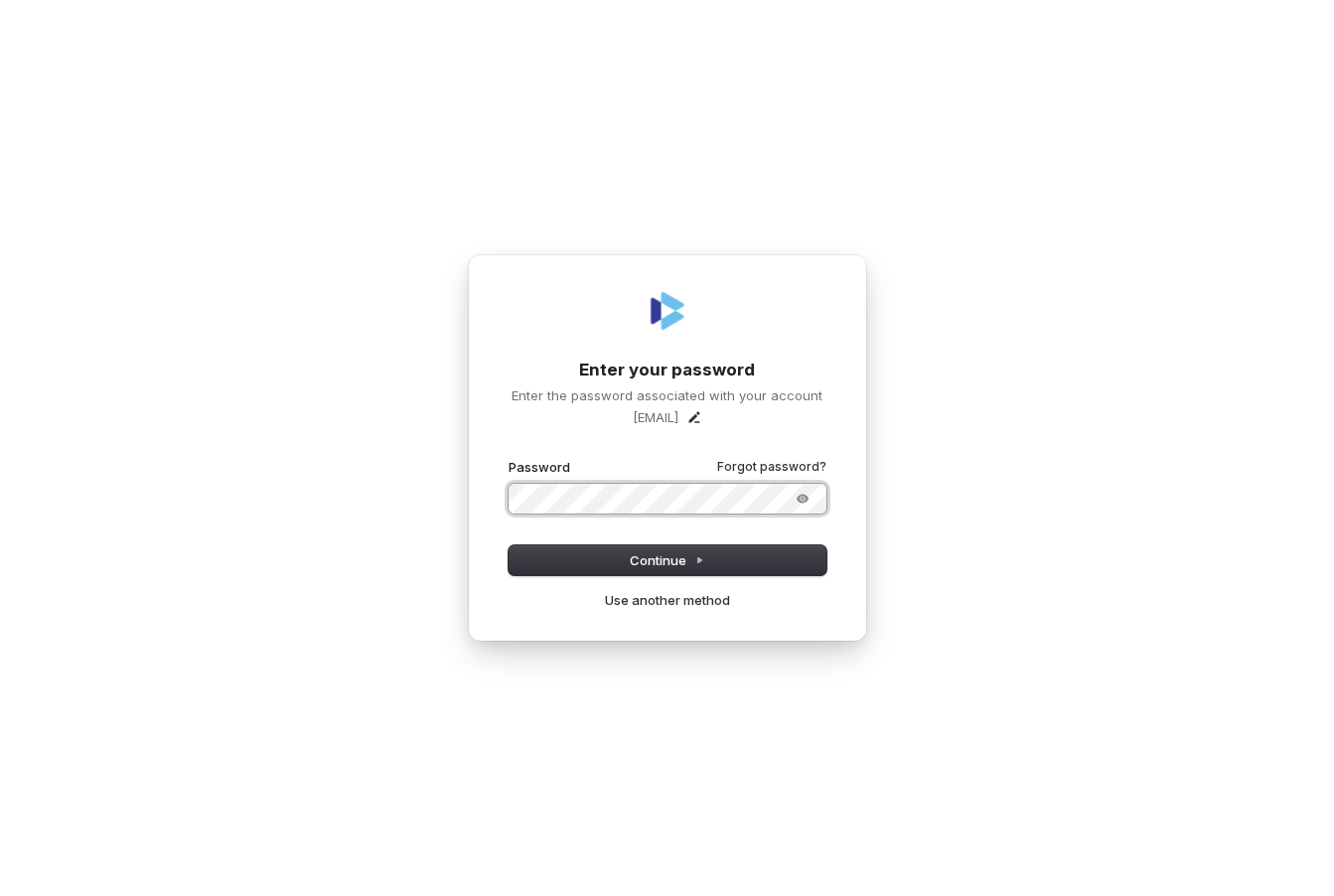 click at bounding box center [509, 458] 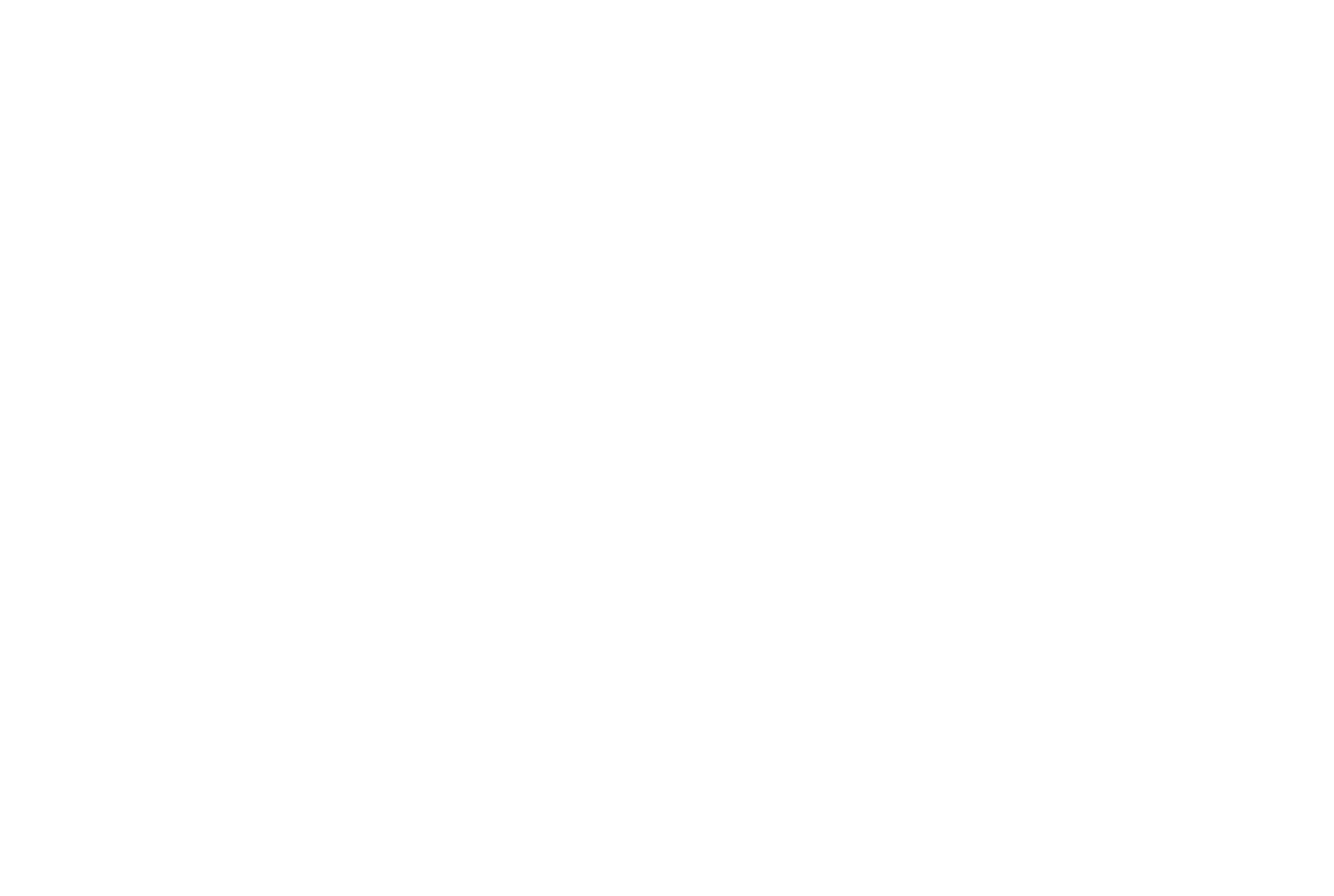 scroll, scrollTop: 0, scrollLeft: 0, axis: both 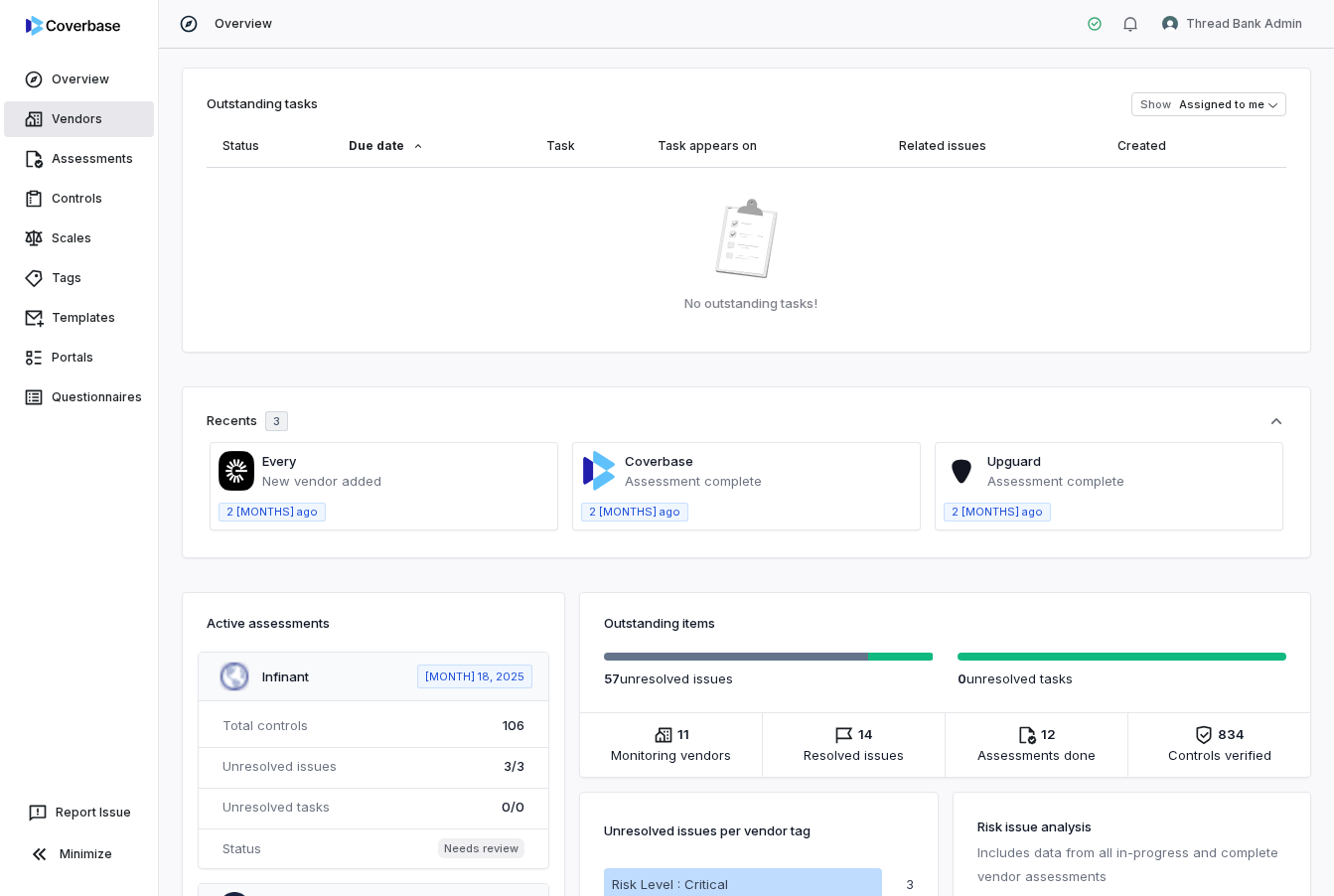 click on "Vendors" at bounding box center (78, 119) 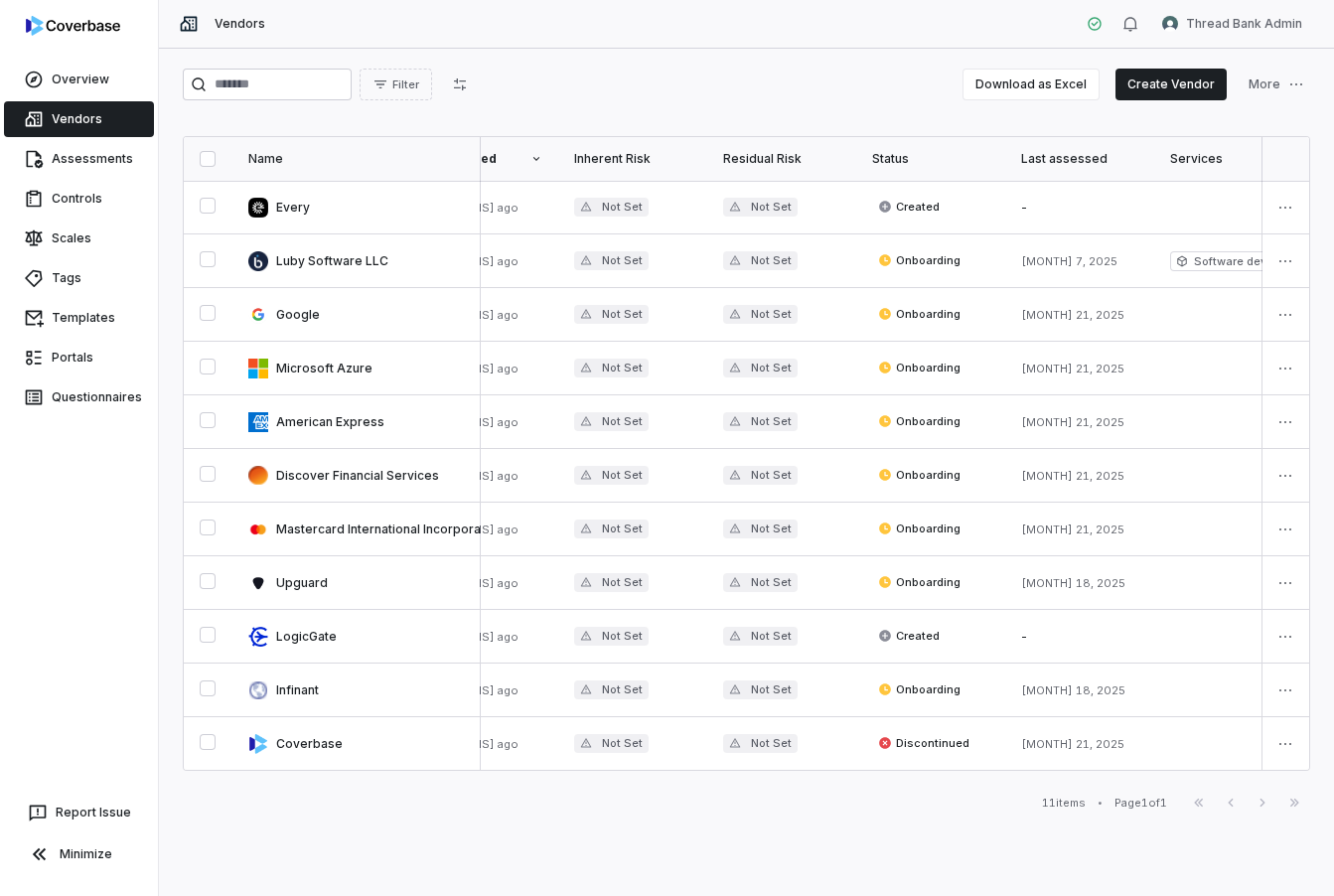 scroll, scrollTop: 0, scrollLeft: 0, axis: both 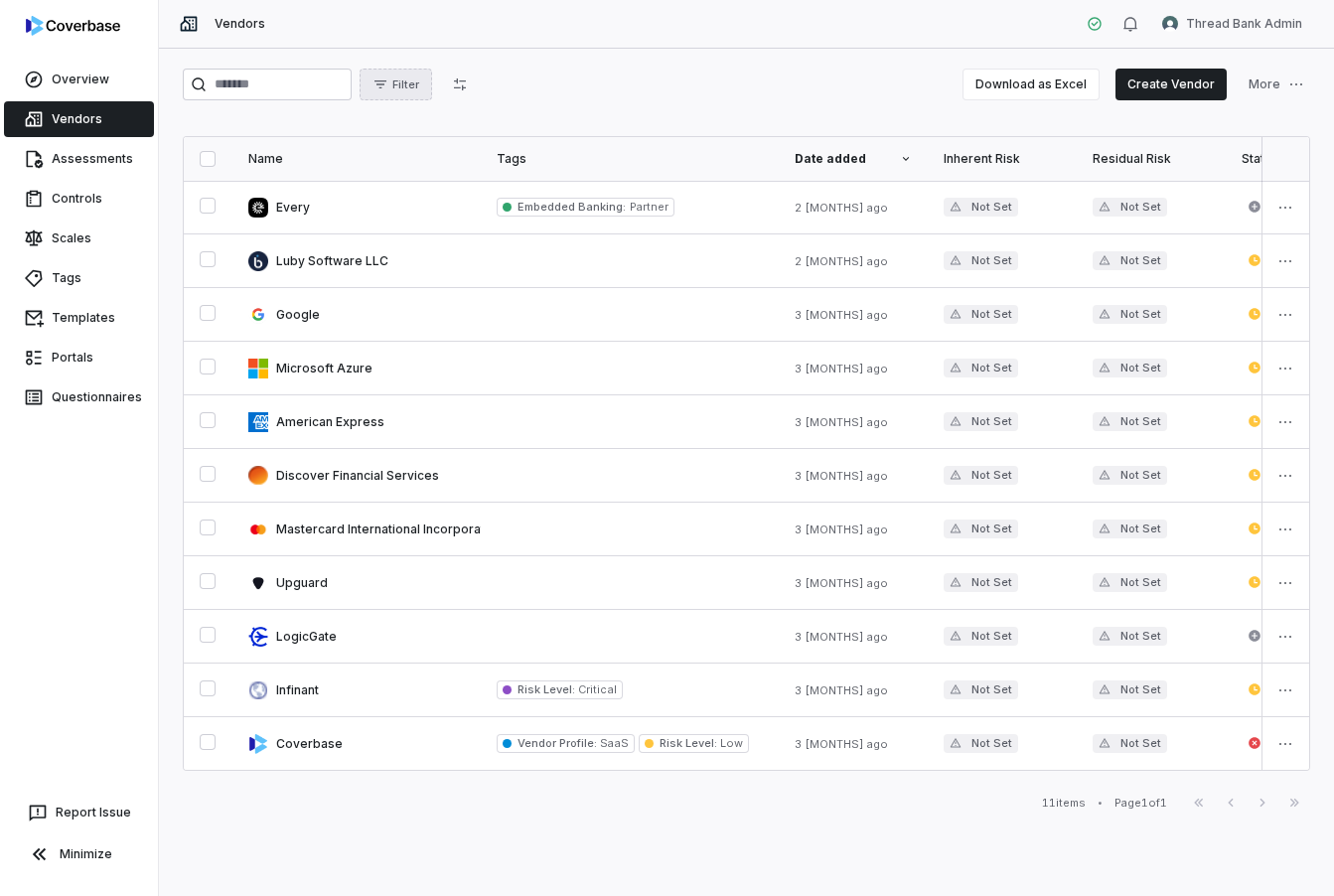 click on "Filter" at bounding box center [405, 84] 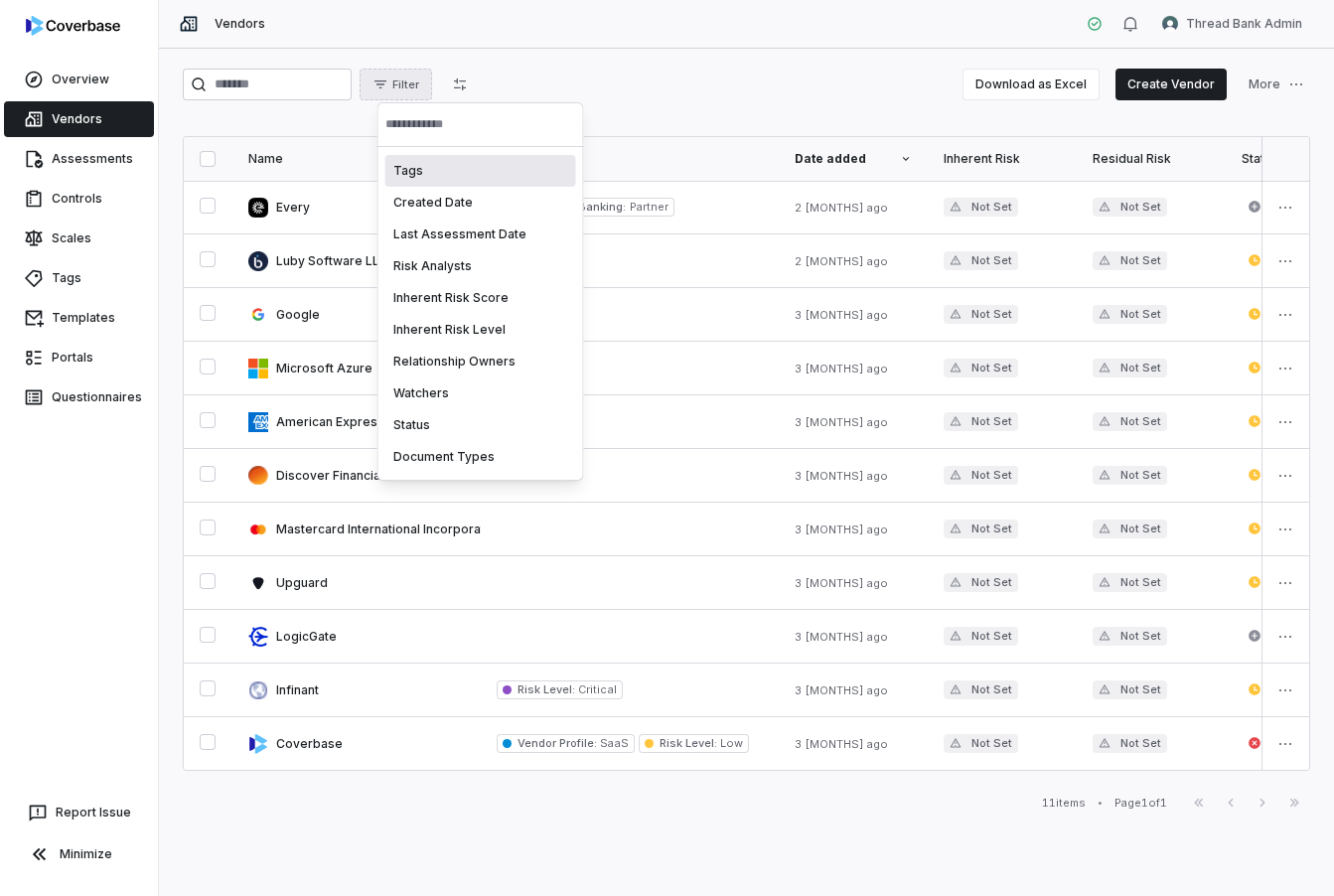 click on "Luby Software LLC 2 [MONTHS] ago Not Set Not Set Created - None None None   Google 3 [MONTHS] ago Not Set Not Set Onboarding [MONTH] 21, 2025 None None None   Microsoft Azure 3 [MONTHS] ago Not Set Not Set Onboarding [MONTH] 21, 2025 None None None   American Express 3 [MONTHS] ago Not Set Not Set Onboarding [MONTH] 21, 2025 None None None   Discover Financial Services 3 [MONTHS] ago Not Set Not Set Onboarding [MONTH] 21, 2025 None None None   Mastercard International Incorporated 3 [MONTHS] ago Not Set Not Set Onboarding [MONTH] 21, 2025 None None None   Upguard 3 [MONTHS] ago Not Set Not Set Onboarding" at bounding box center (667, 448) 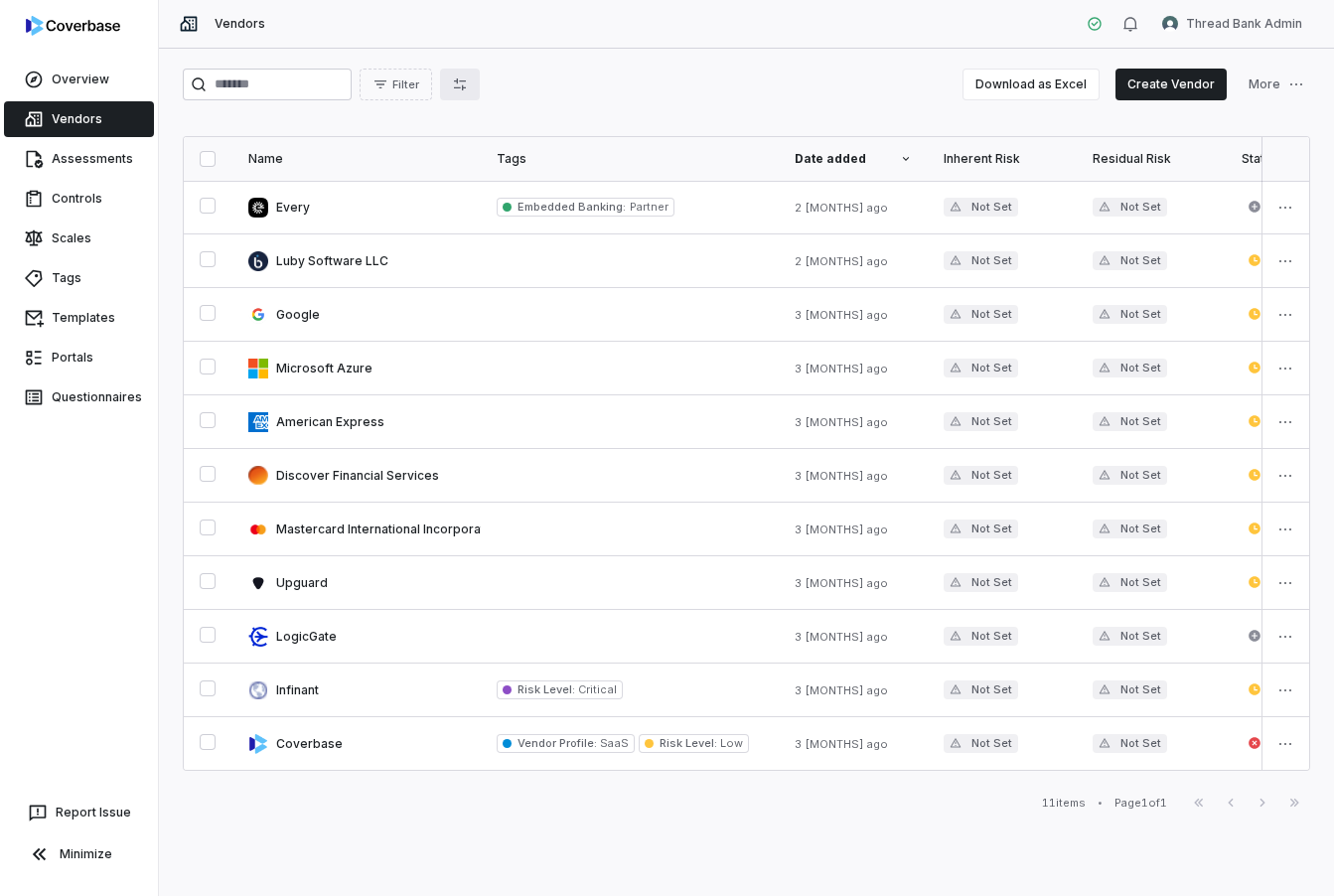 click 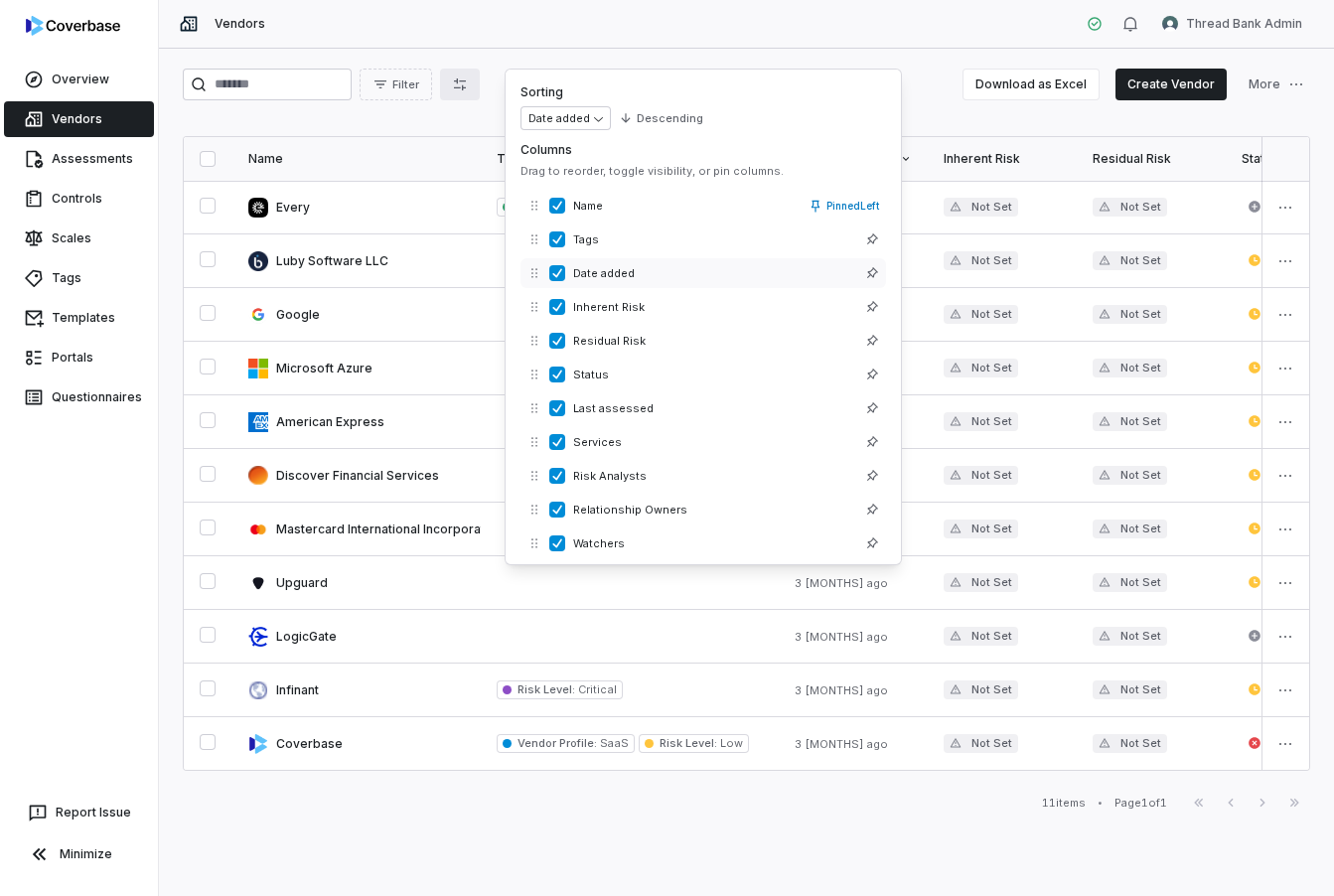 scroll, scrollTop: 1, scrollLeft: 0, axis: vertical 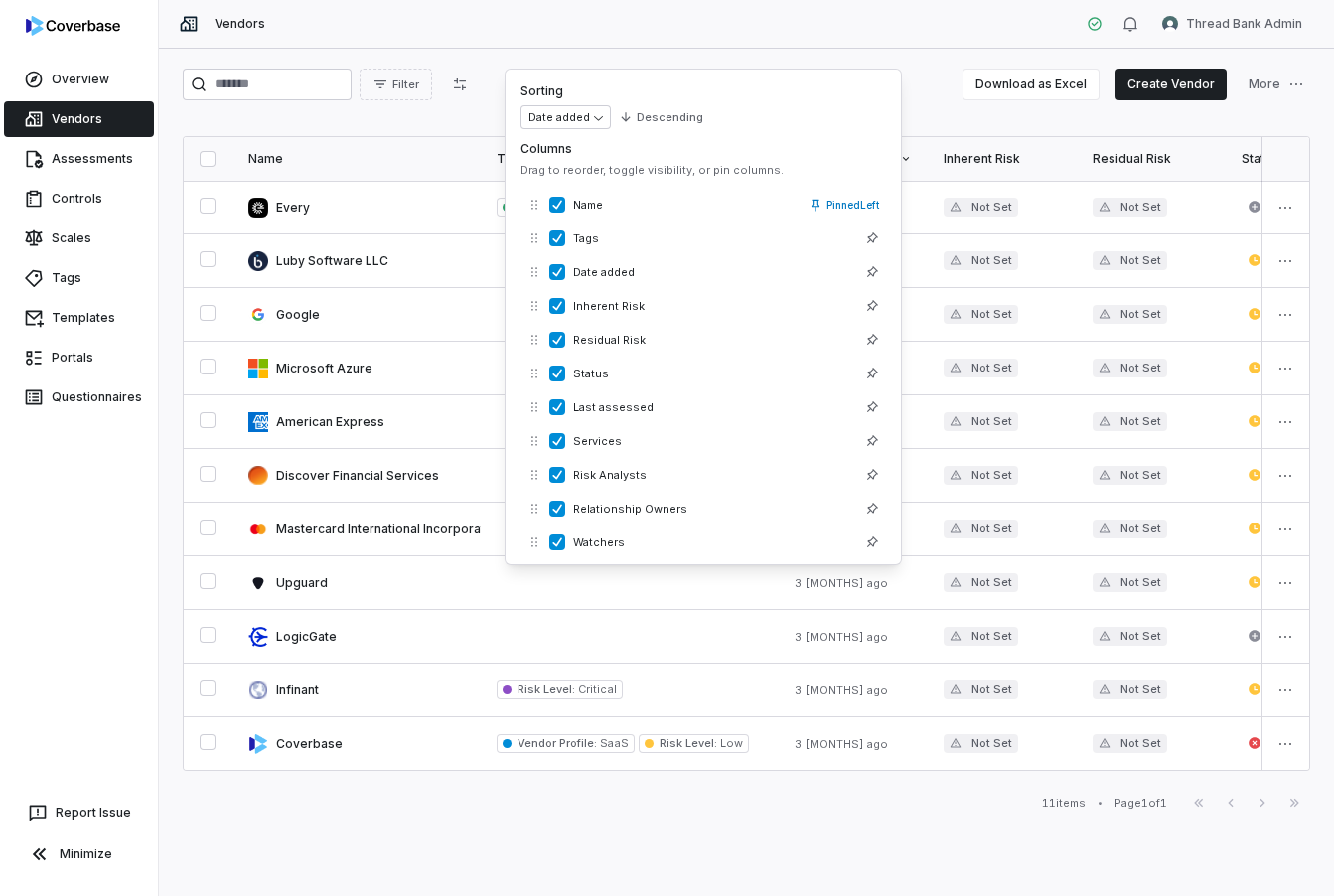 click on "Google 3 [MONTHS] ago Not Set Not Set Onboarding [MONTH] 21, 2025 None None None   Microsoft Azure 3 [MONTHS] ago Not Set Not Set Onboarding [MONTH] 21, 2025 None None None   American Express 3 [MONTHS] ago Not Set Not Set Onboarding [MONTH] 21, 2025 None None None   Discover Financial Services 3 [MONTHS] ago Not Set Not Set Onboarding [MONTH] 21, 2025 None None None   Mastercard International Incorporated 3 [MONTHS] ago Not Set Not Set Onboarding [MONTH] 21, 2025 None None None   Upguard 3 [MONTHS] ago Not Set Not Set Onboarding [MONTH] 18, 2025 None None None   LogicGate 3 [MONTHS] ago Not Set Not Set Created - None None None   Infinant Risk Level :   Critical 3 [MONTHS] ago Not Set Not Set Onboarding [MONTH] 18, 2025 None None None" at bounding box center (746, 472) 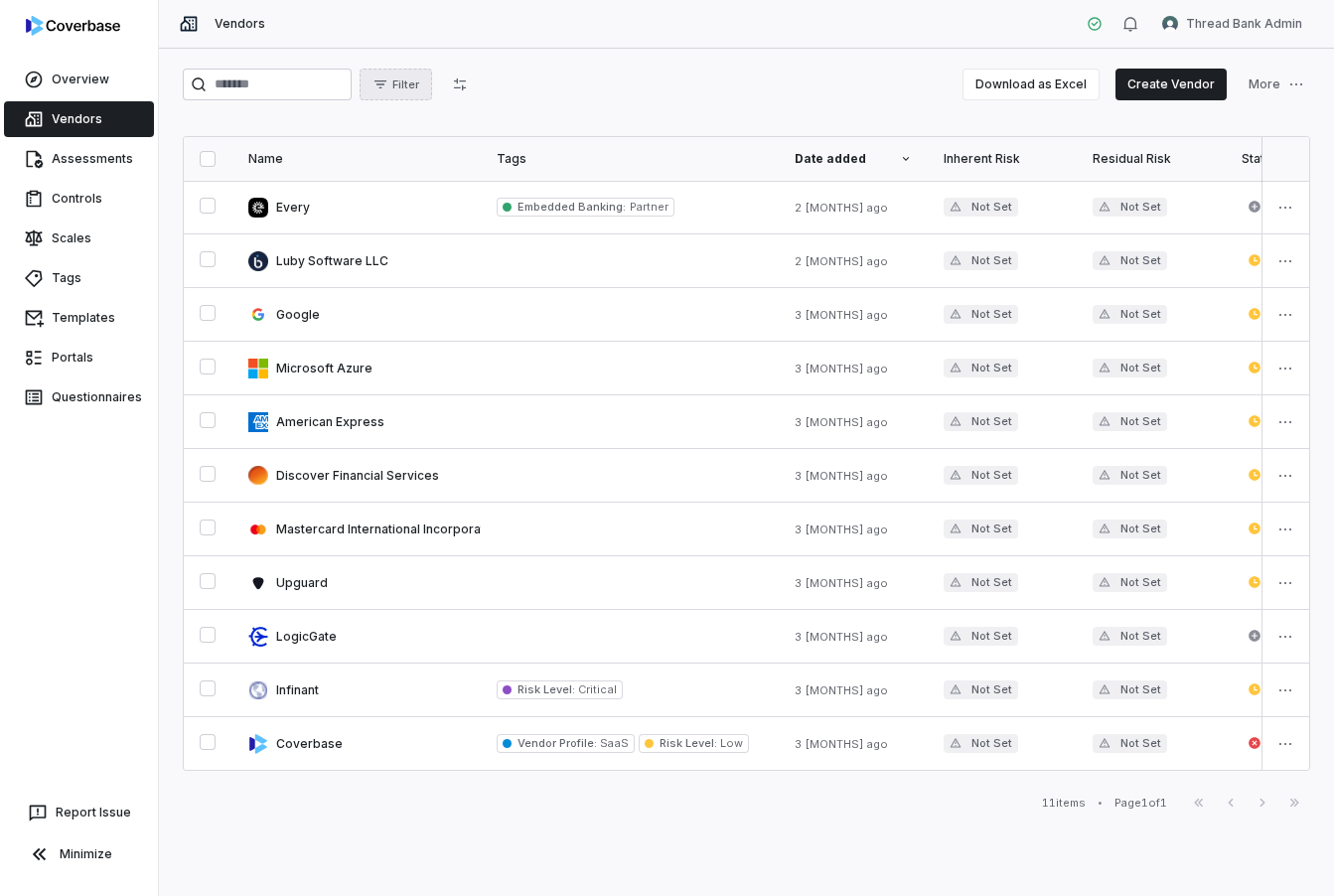click on "Filter" at bounding box center (405, 84) 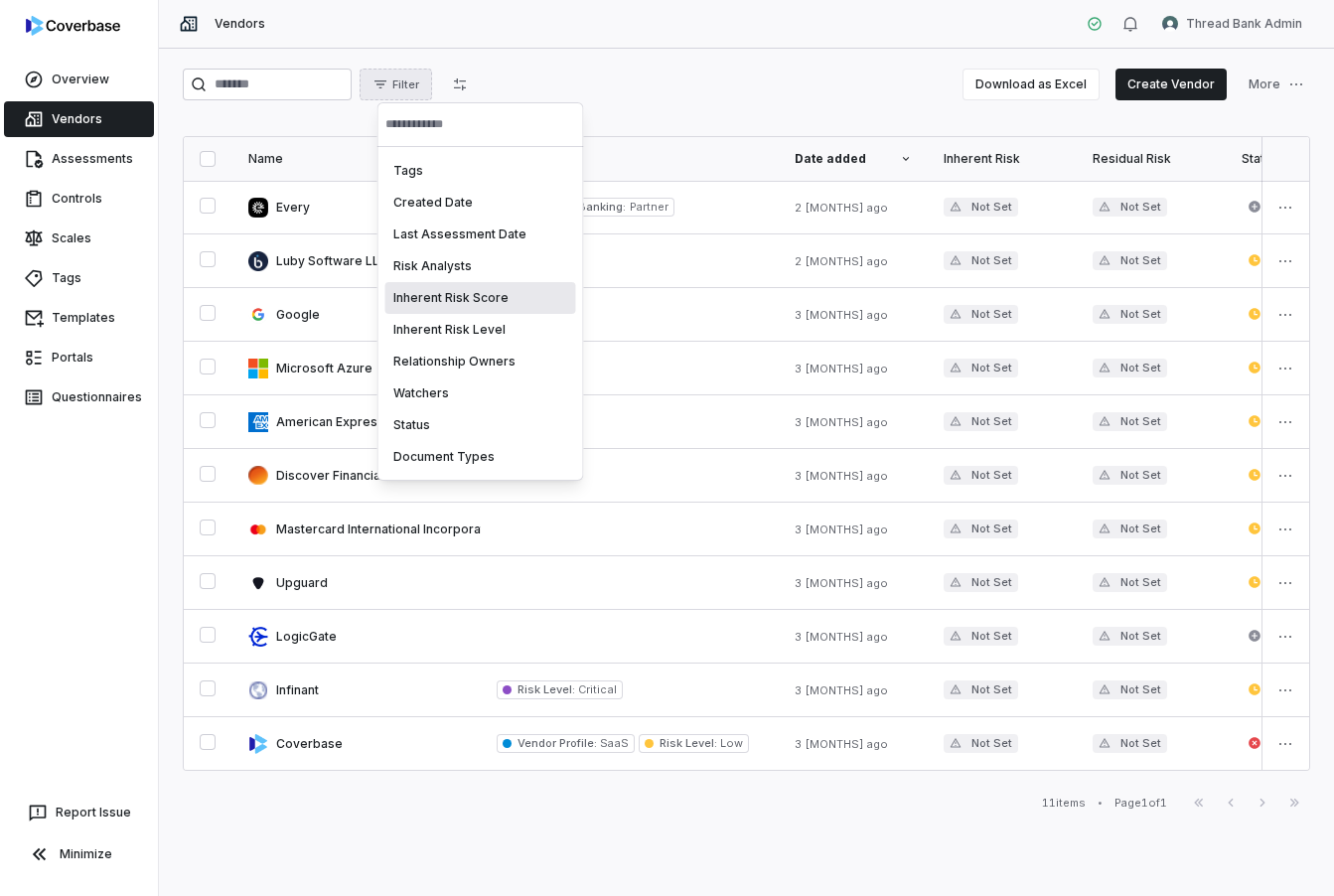 click on "Inherent Risk Score" at bounding box center [481, 298] 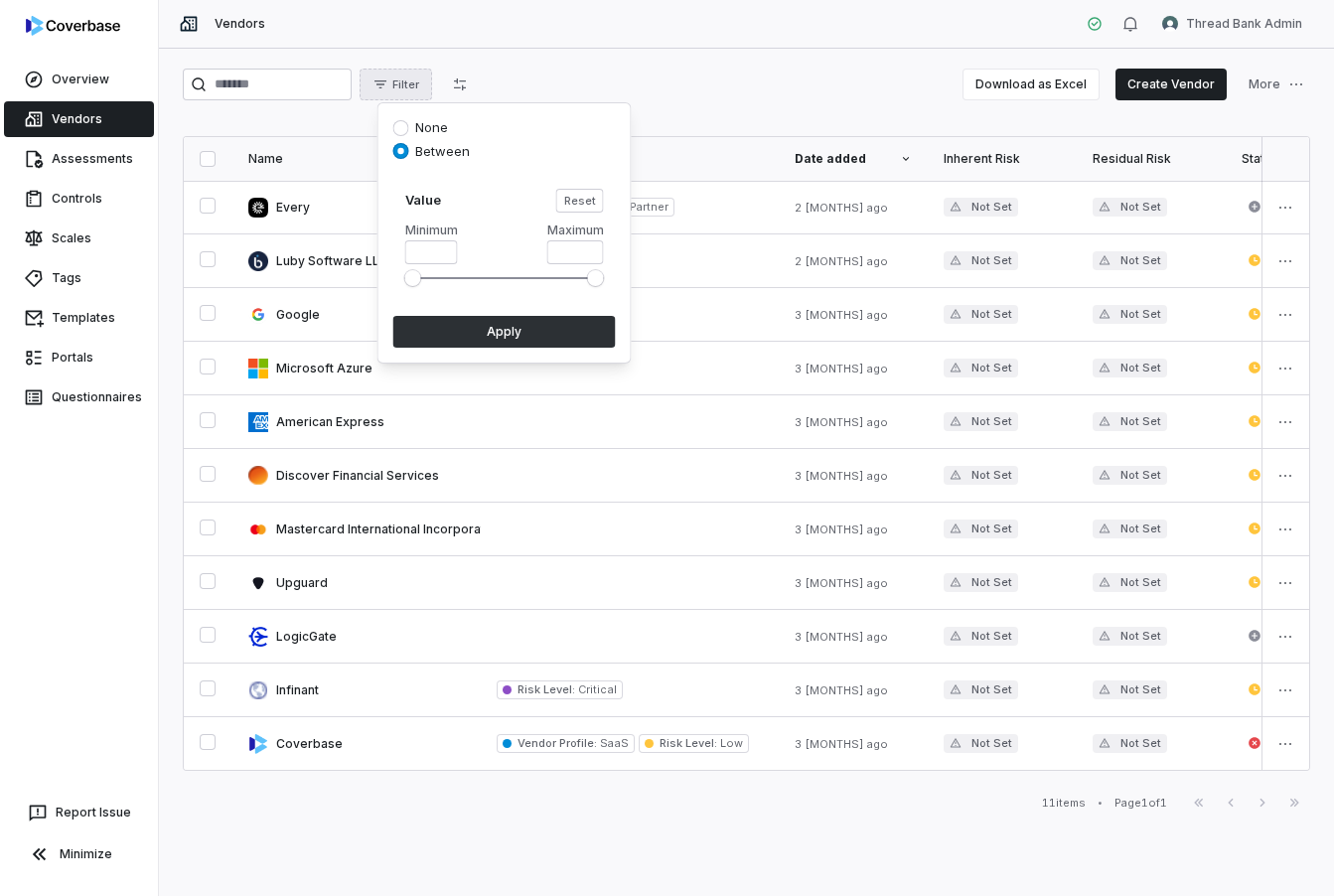 click on "Apply" at bounding box center (505, 332) 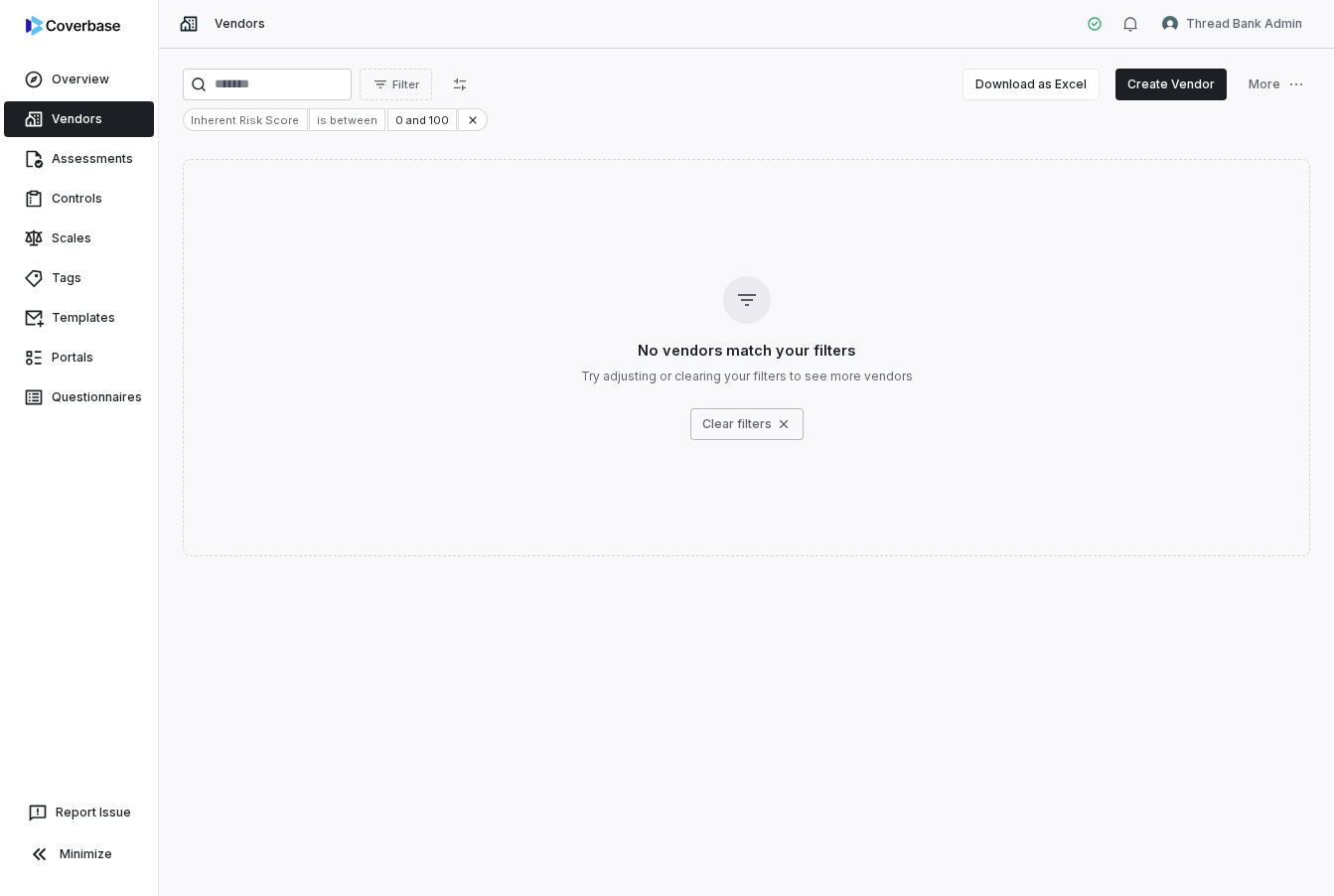 type 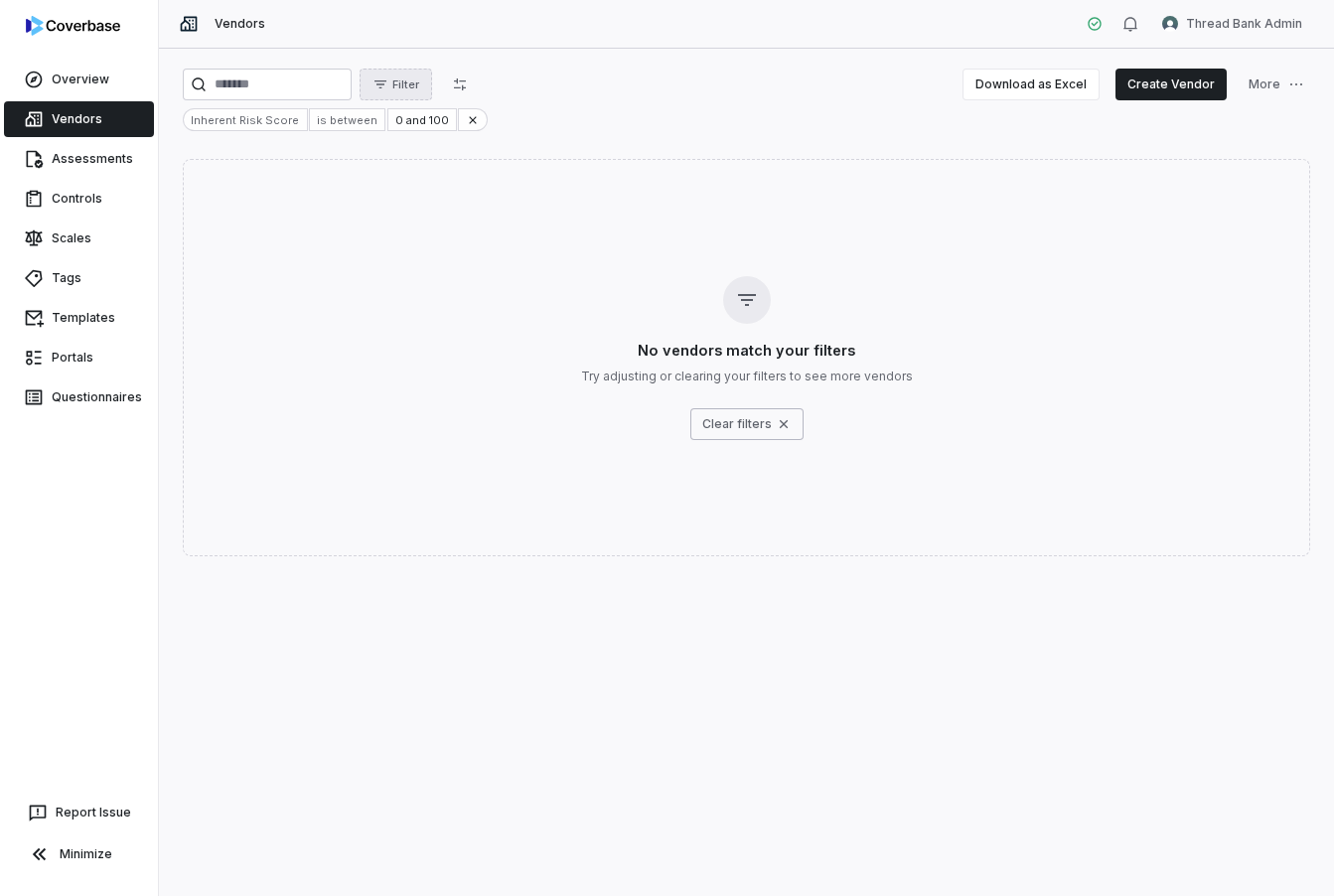 click on "Filter" at bounding box center [395, 84] 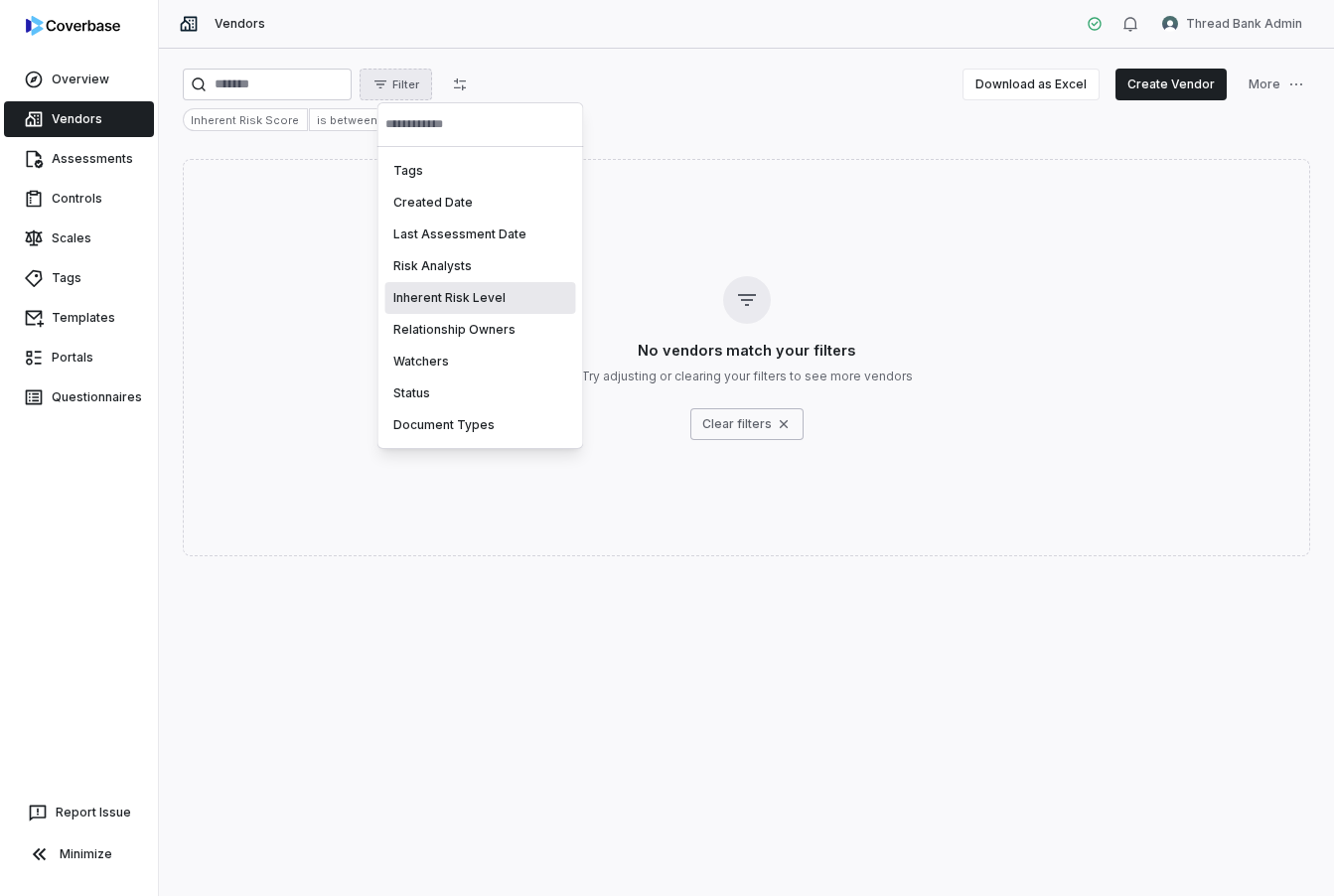click on "Inherent Risk Level" at bounding box center (481, 298) 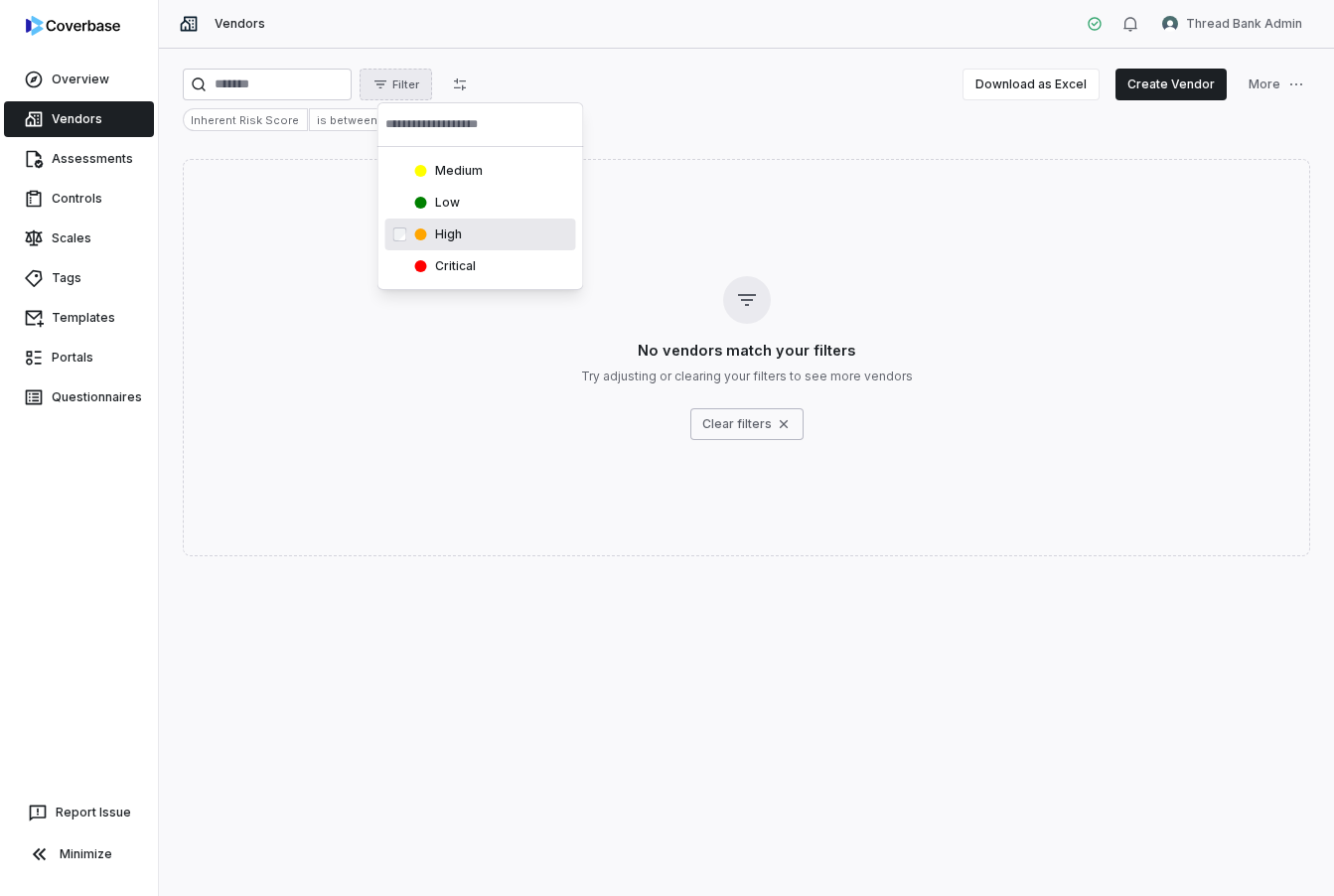 click on "High" at bounding box center (448, 234) 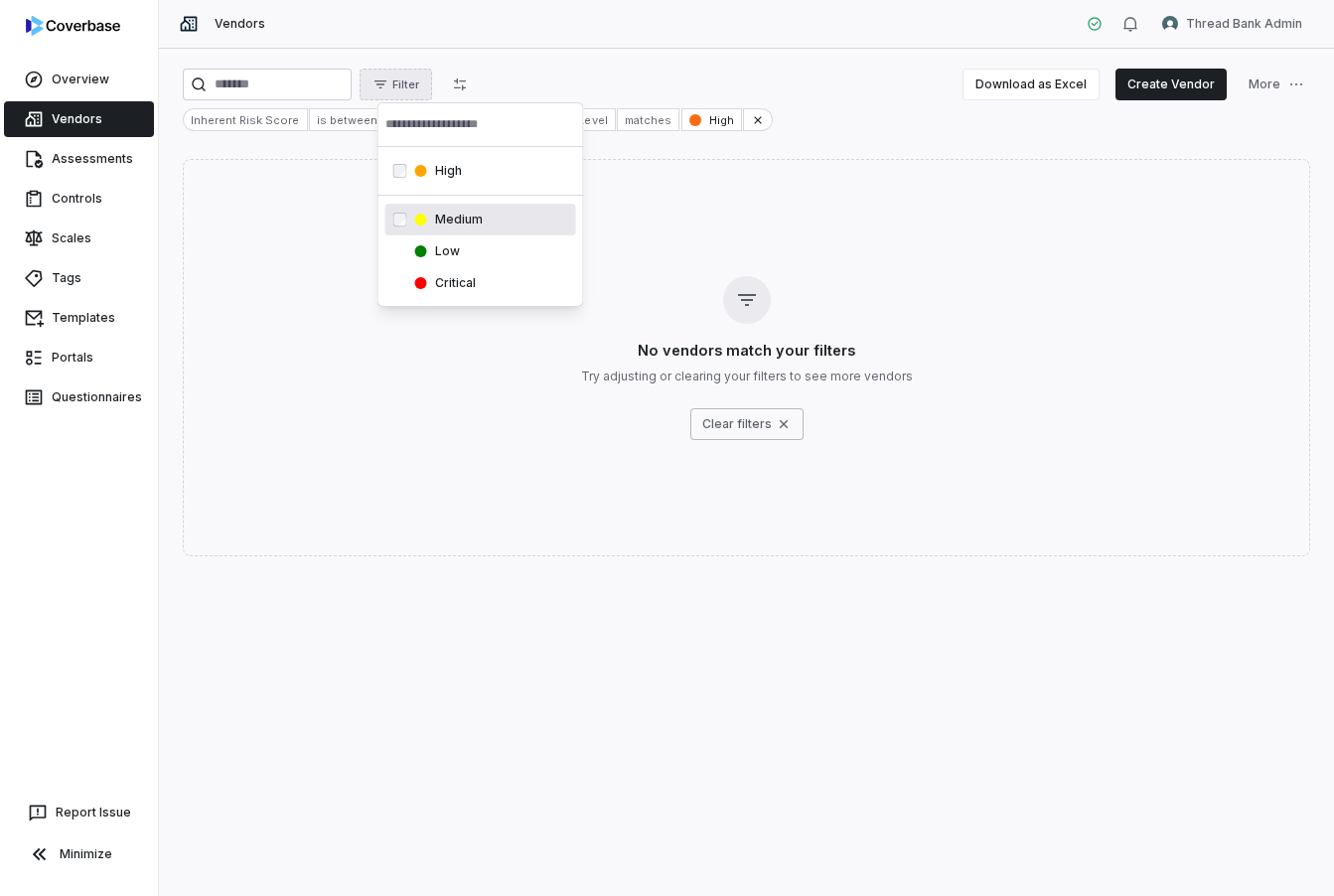 click on "Overview Vendors Assessments Controls Scales Tags Templates Portals Questionnaires Report Issue Minimize Vendors Thread Bank Admin Filter Download as Excel Create Vendor More Inherent Risk Score is between 0 and 100 Inherent Risk Level matches High No vendors match your filters Try adjusting or clearing your filters to see more vendors Clear filters
High Medium Low Critical" at bounding box center (667, 448) 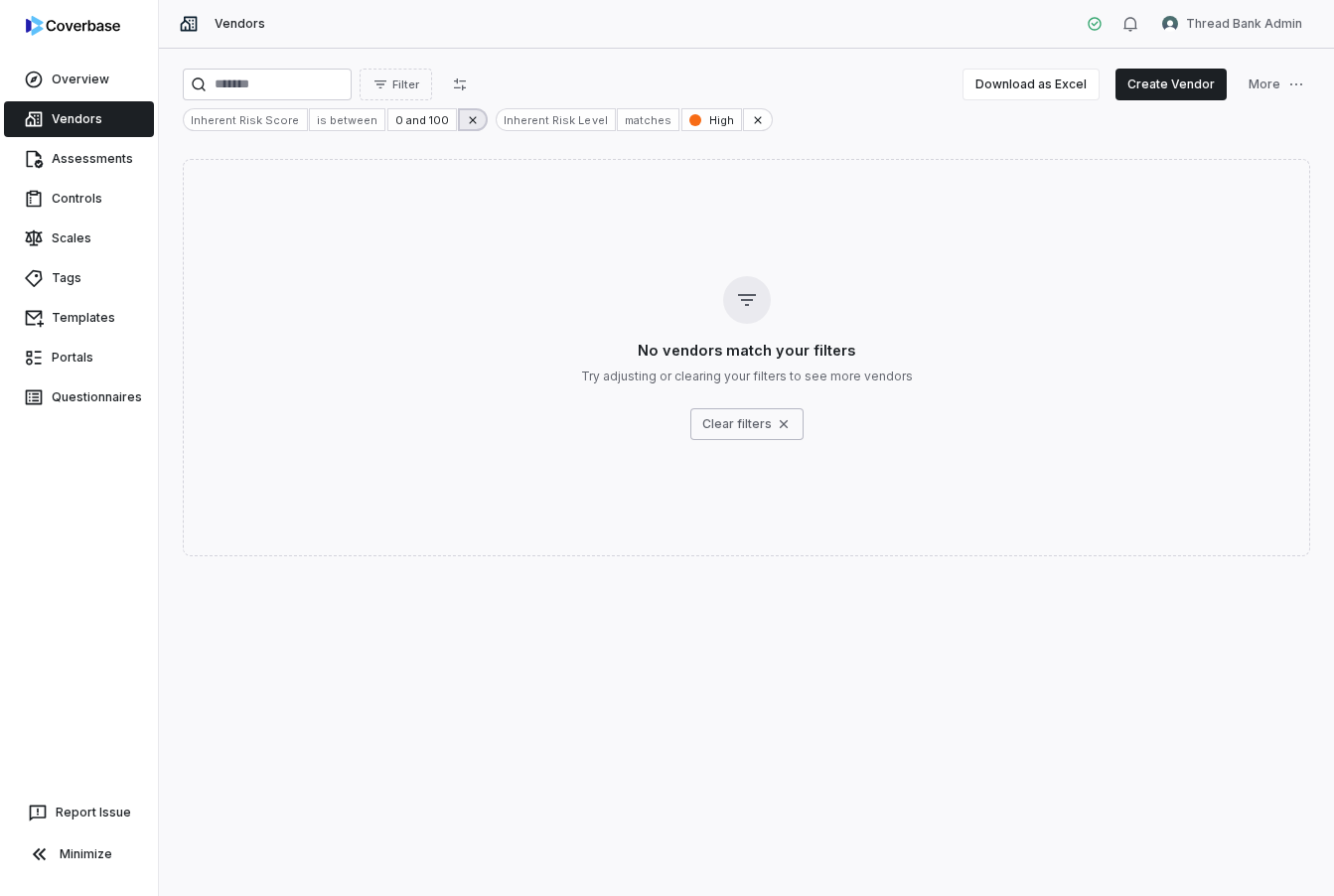 click 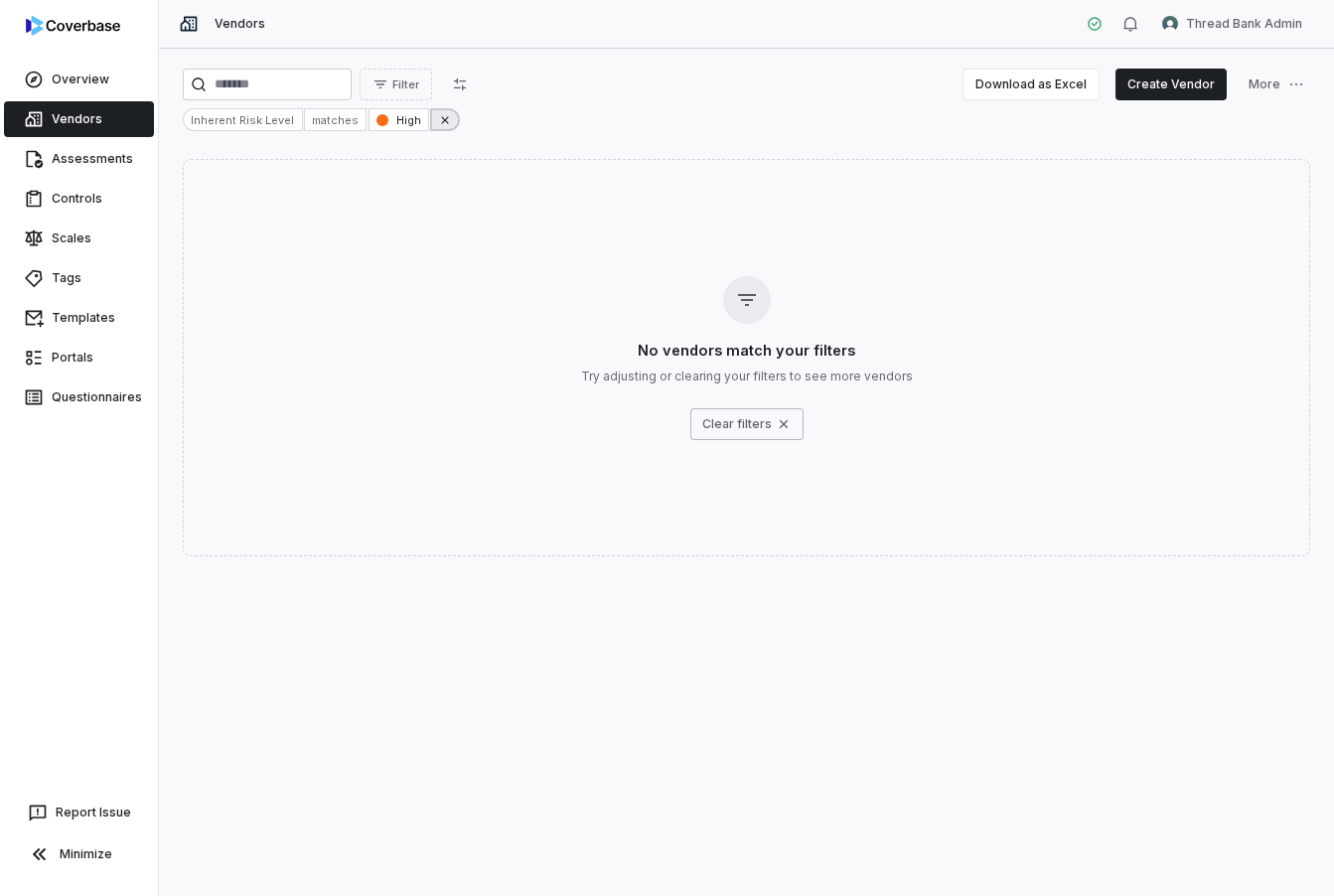 click 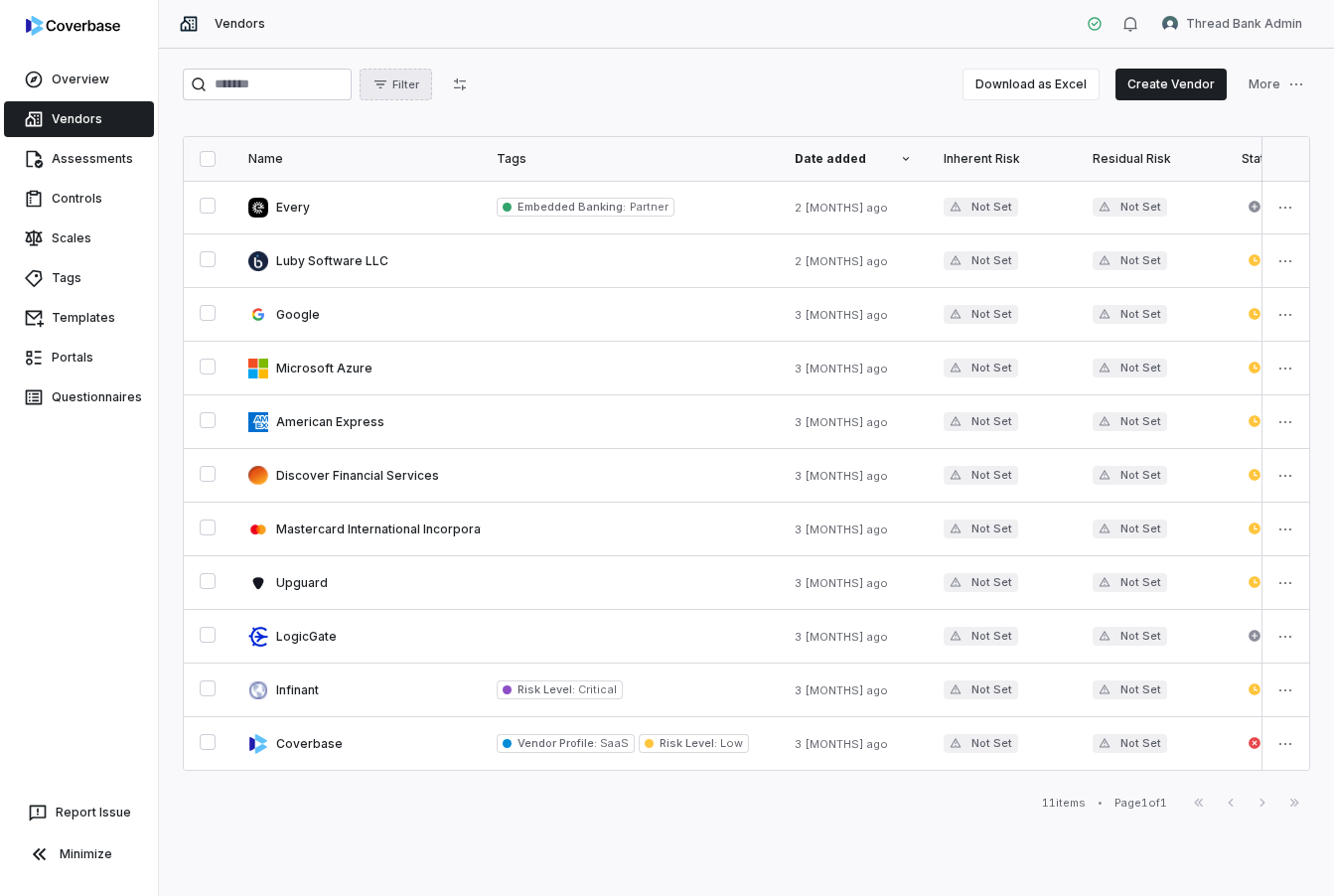 click on "Filter" at bounding box center (395, 84) 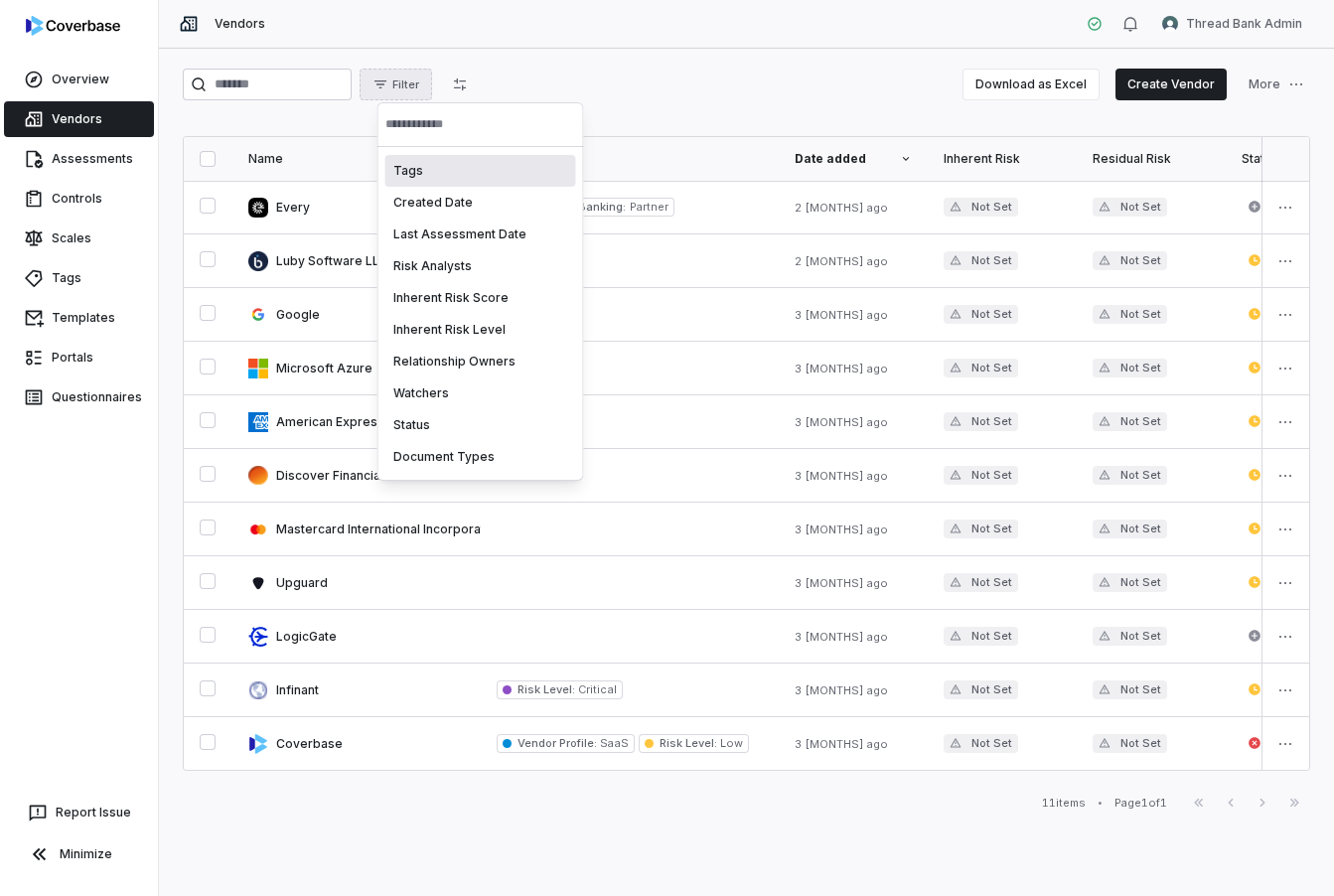 click on "Luby Software LLC 2 [MONTHS] ago Not Set Not Set Created - None None None   Google 3 [MONTHS] ago Not Set Not Set Onboarding [MONTH] 21, 2025 None None None   Microsoft Azure 3 [MONTHS] ago Not Set Not Set Onboarding [MONTH] 21, 2025 None None None   American Express 3 [MONTHS] ago Not Set Not Set Onboarding [MONTH] 21, 2025 None None None   Discover Financial Services 3 [MONTHS] ago Not Set Not Set Onboarding [MONTH] 21, 2025 None None None   Mastercard International Incorporated 3 [MONTHS] ago Not Set Not Set Onboarding [MONTH] 21, 2025 None None None   Upguard 3 [MONTHS] ago Not Set Not Set Onboarding" at bounding box center (667, 448) 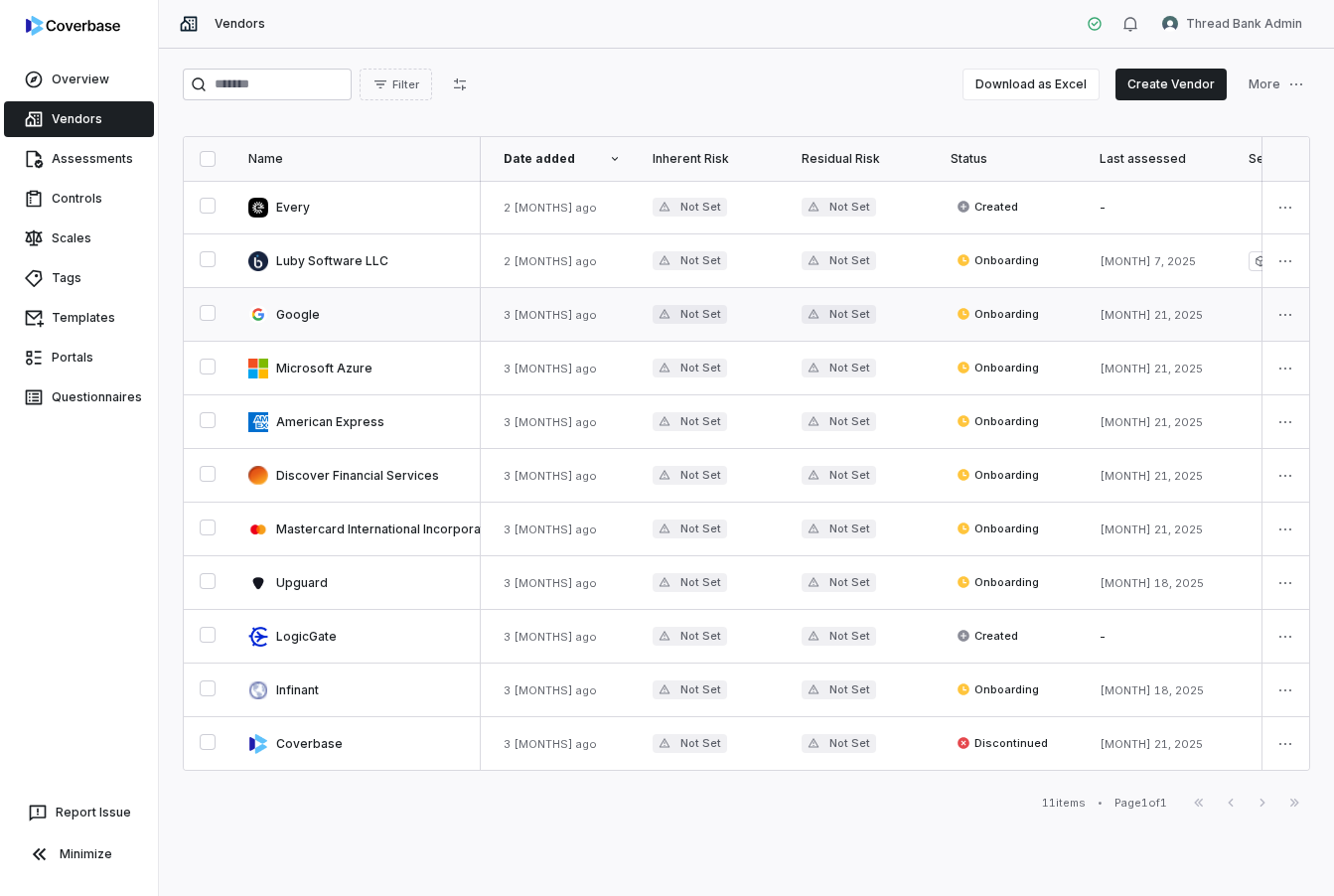 scroll, scrollTop: 0, scrollLeft: 0, axis: both 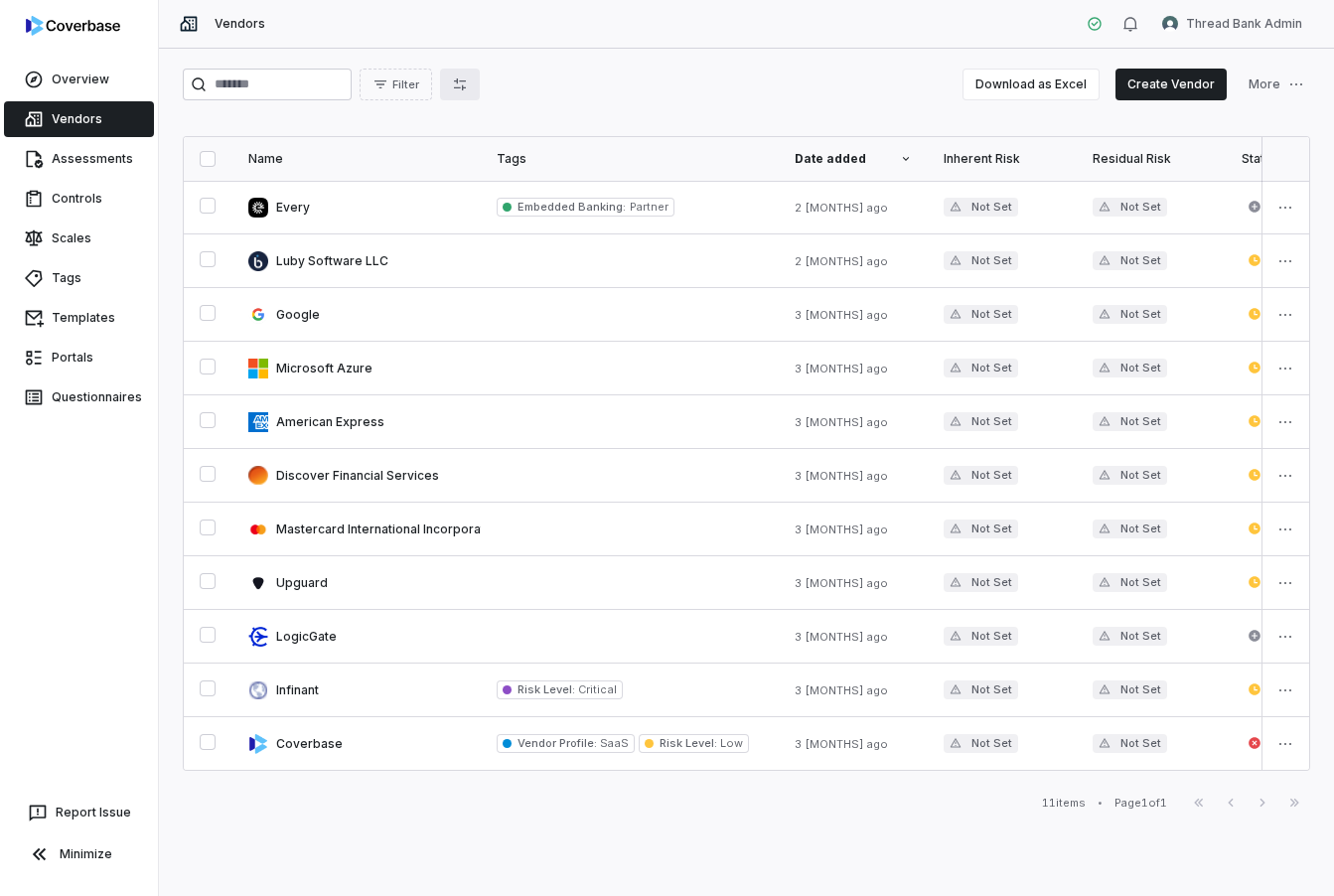 click at bounding box center (460, 84) 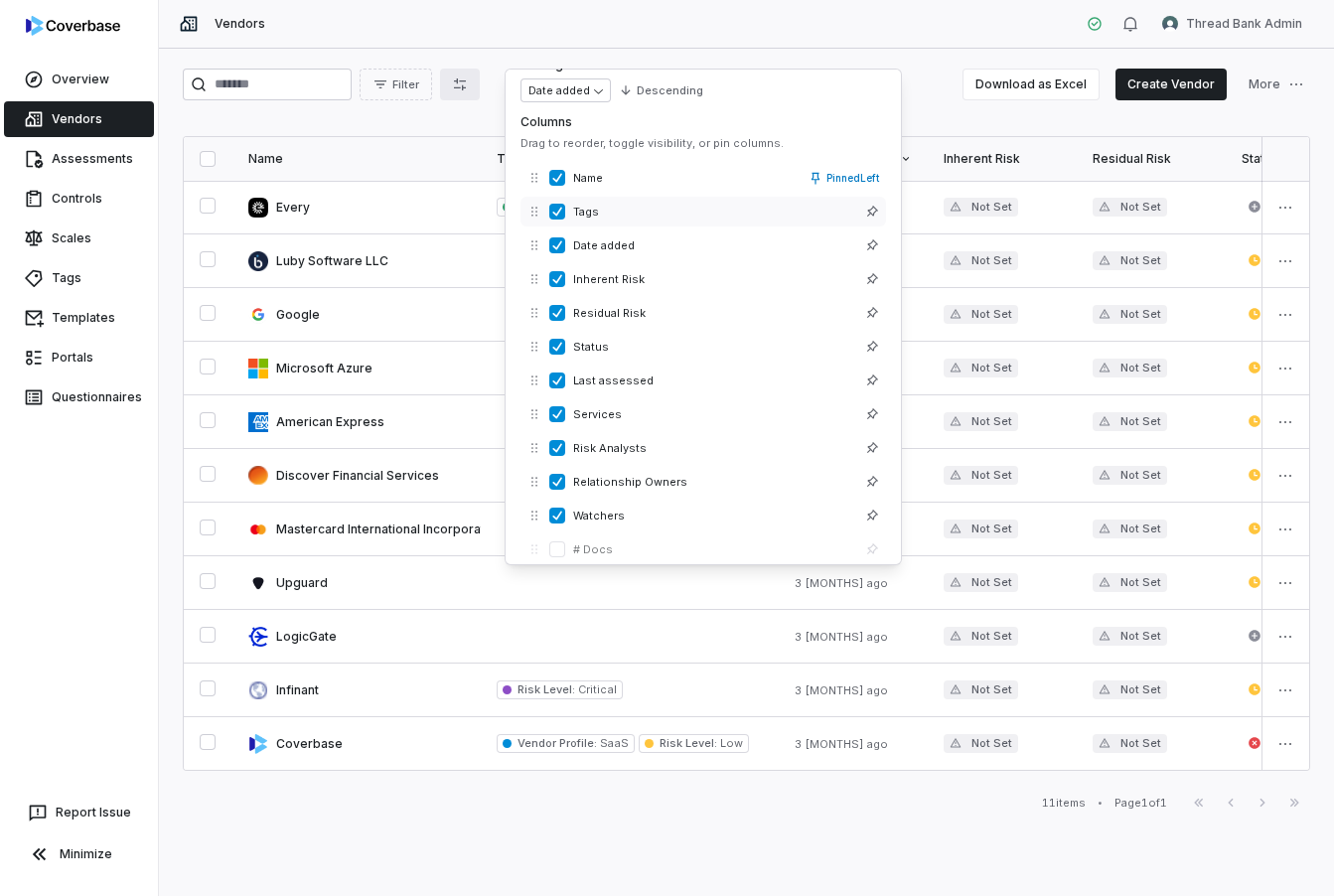scroll, scrollTop: 30, scrollLeft: 0, axis: vertical 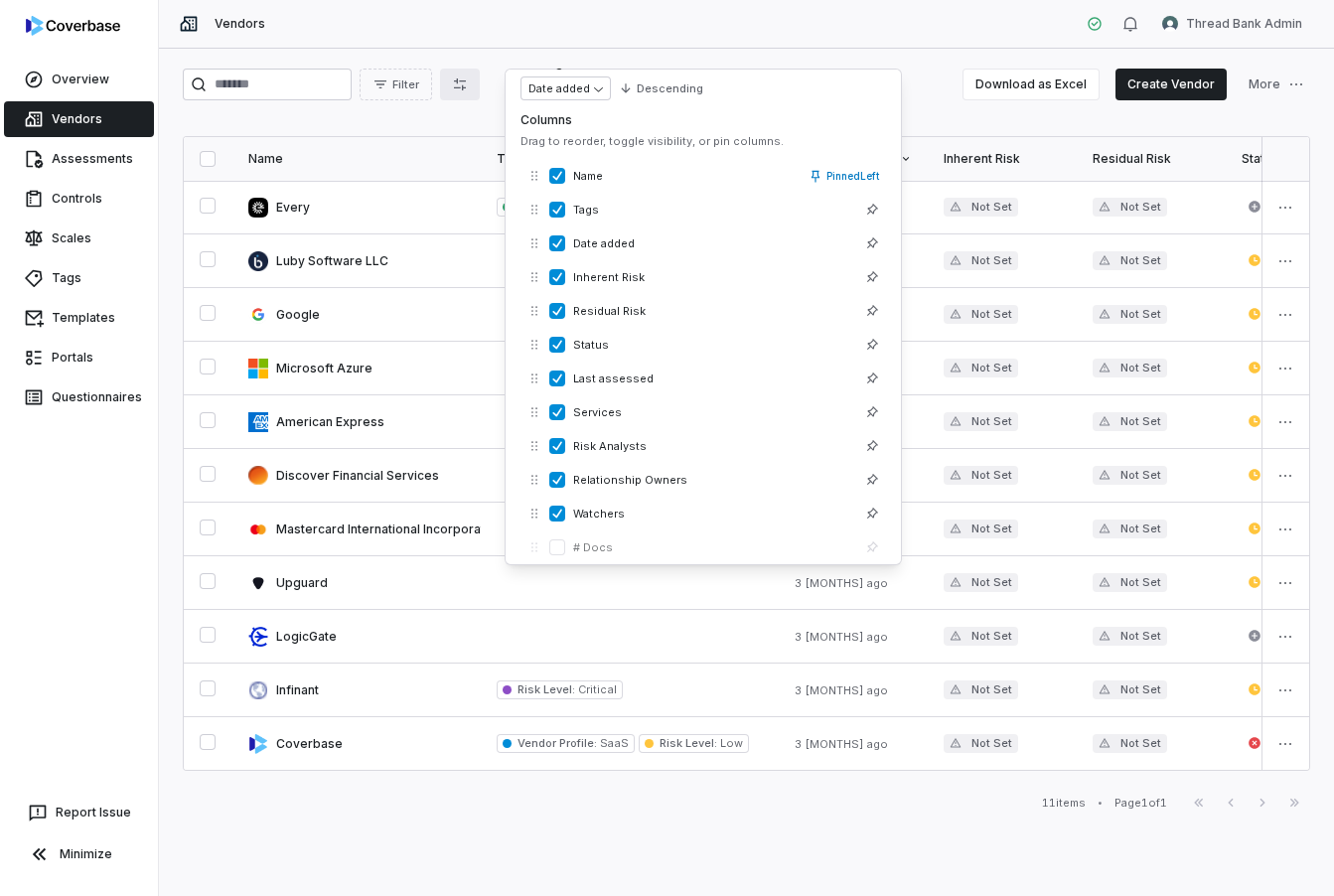 click on "Filter Download as Excel Create Vendor More" at bounding box center [746, 84] 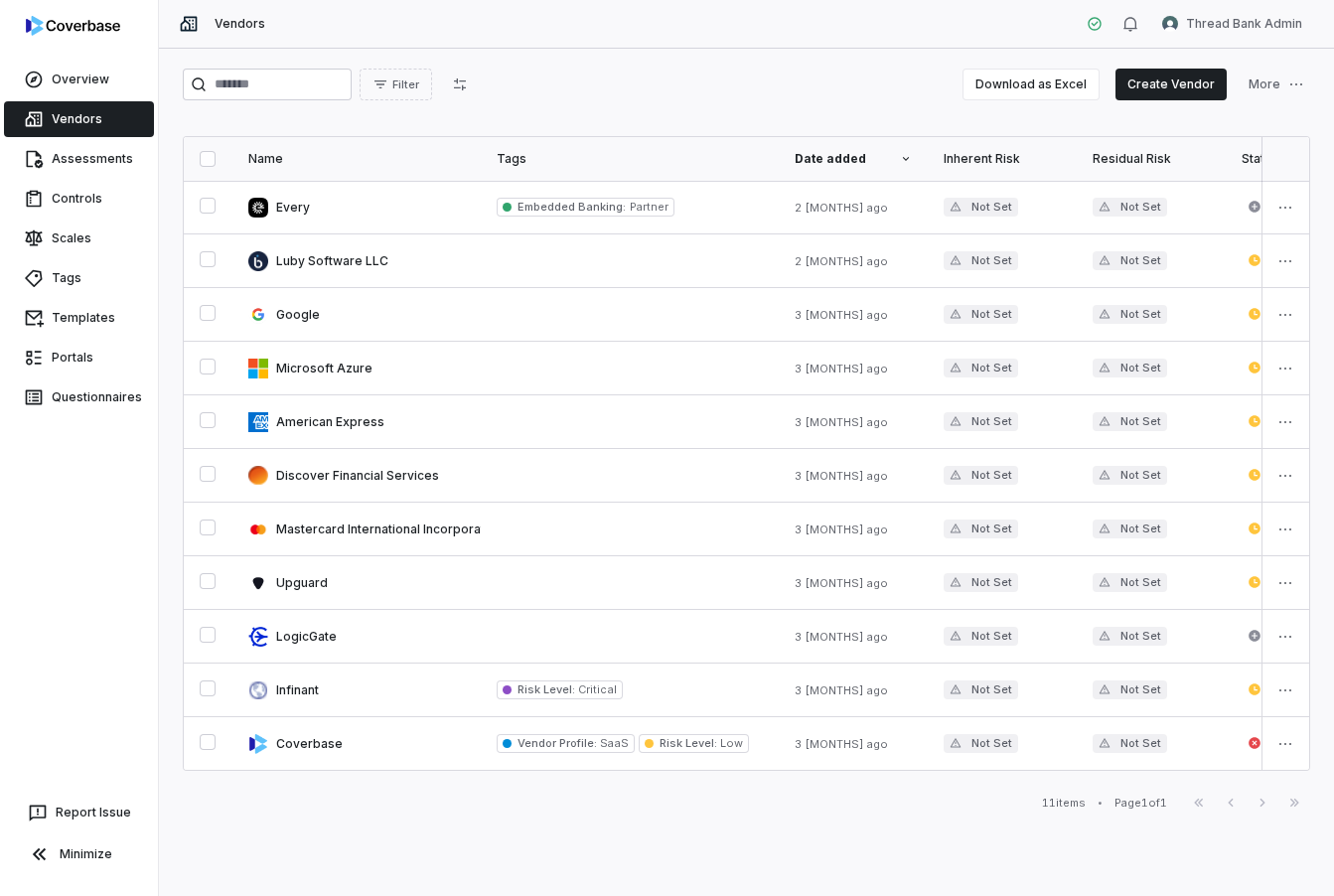click on "Inherent Risk" at bounding box center (1002, 159) 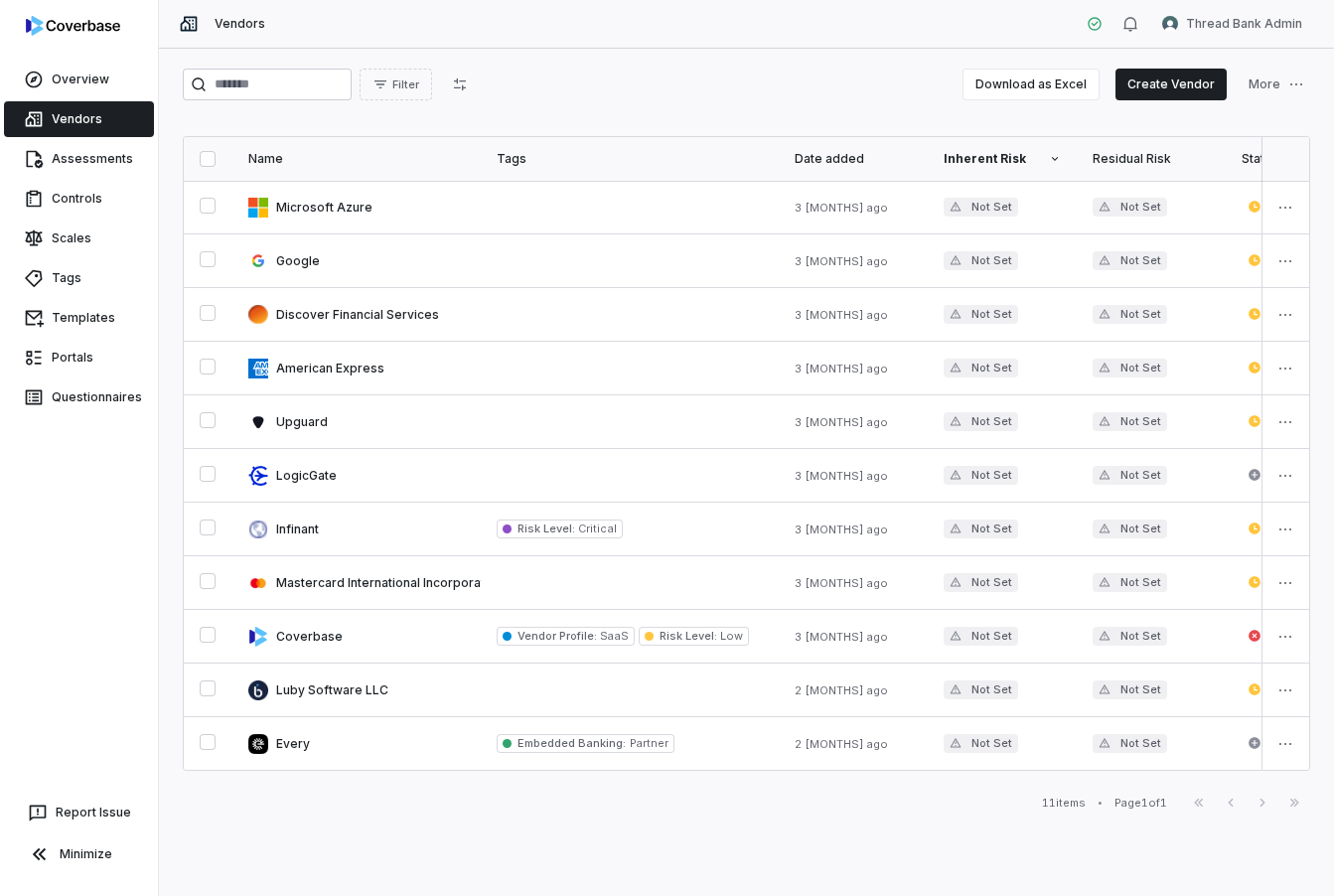 click on "Inherent Risk" at bounding box center [1002, 159] 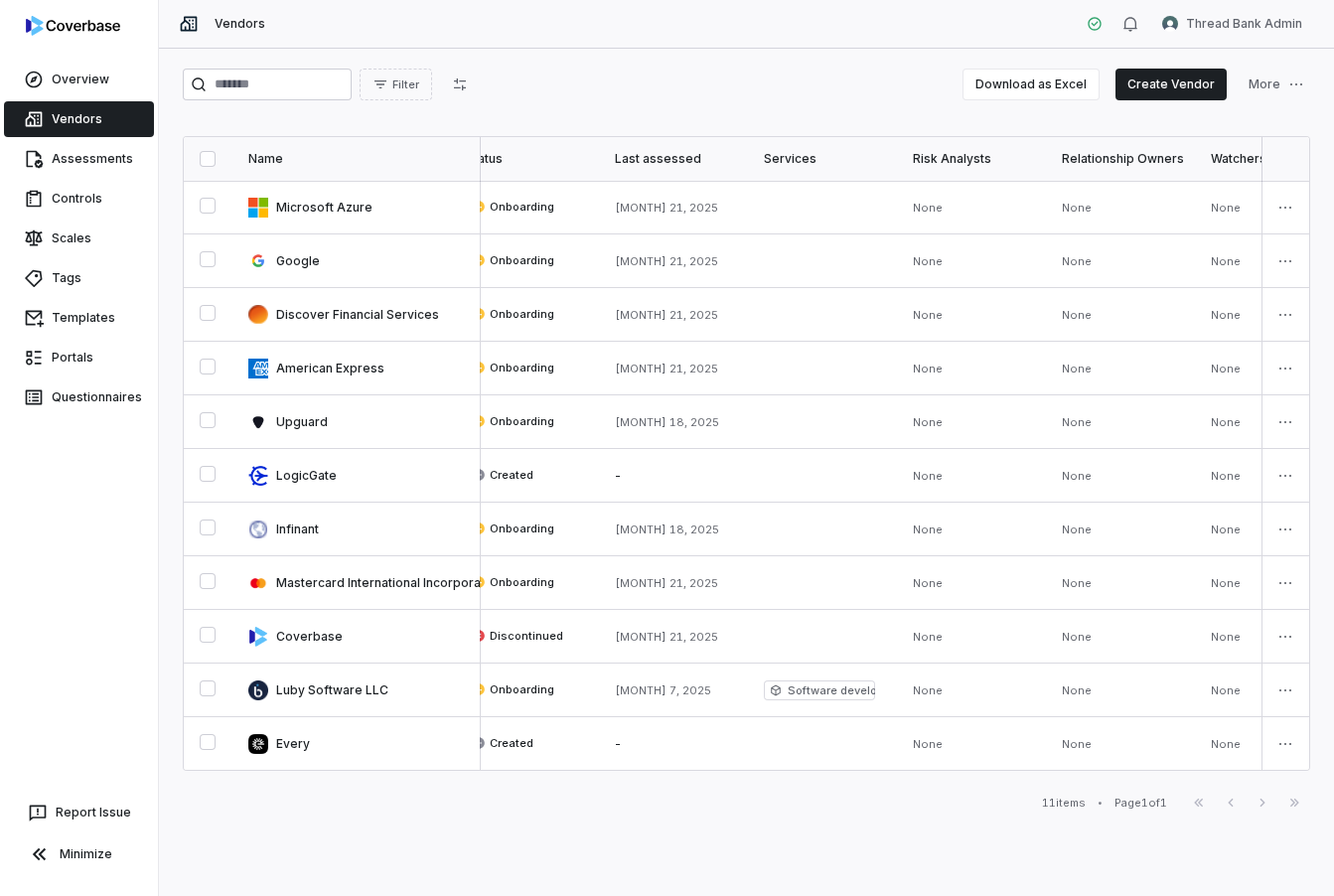 scroll, scrollTop: 0, scrollLeft: 858, axis: horizontal 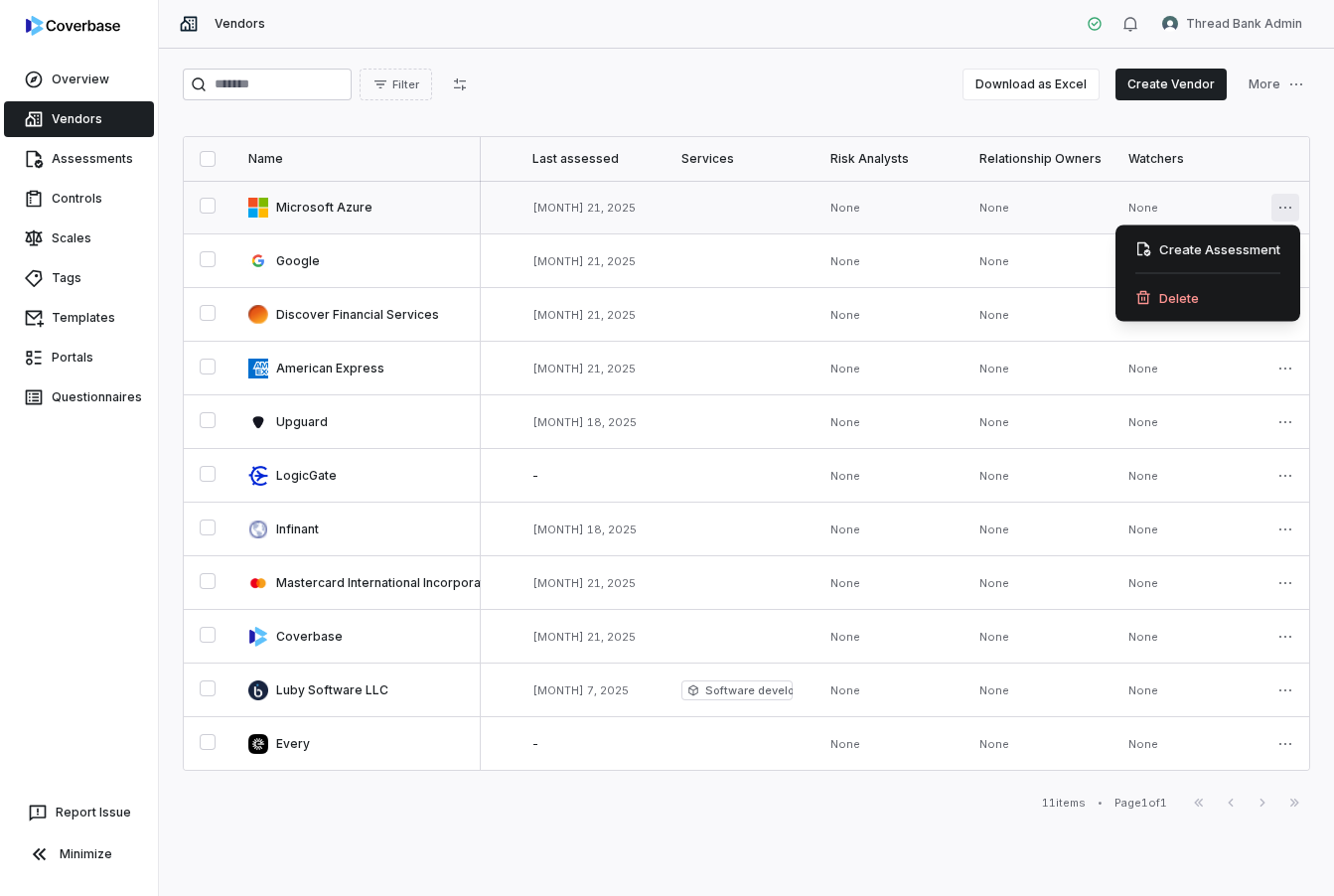 click on "Google 3 [MONTHS] ago Not Set Not Set Onboarding [MONTH] 21, 2025 None None None   Discover Financial Services 3 [MONTHS] ago Not Set Not Set Onboarding [MONTH] 21, 2025 None None None   American Express 3 [MONTHS] ago Not Set Not Set Onboarding [MONTH] 21, 2025 None None None   Upguard 3 [MONTHS] ago Not Set Not Set Onboarding [MONTH] 18, 2025 None None None   LogicGate 3 [MONTHS] ago Not Set Not Set Created - None None None   Infinant Risk Level :   Critical 3 [MONTHS] ago Not Set Not Set Onboarding [MONTH] 18, 2025 None None None   Mastercard International Incorporated 3 [MONTHS] ago Not Set Not Set Onboarding [MONTH] 21, 2025 None None None   :   SaaS" at bounding box center (667, 448) 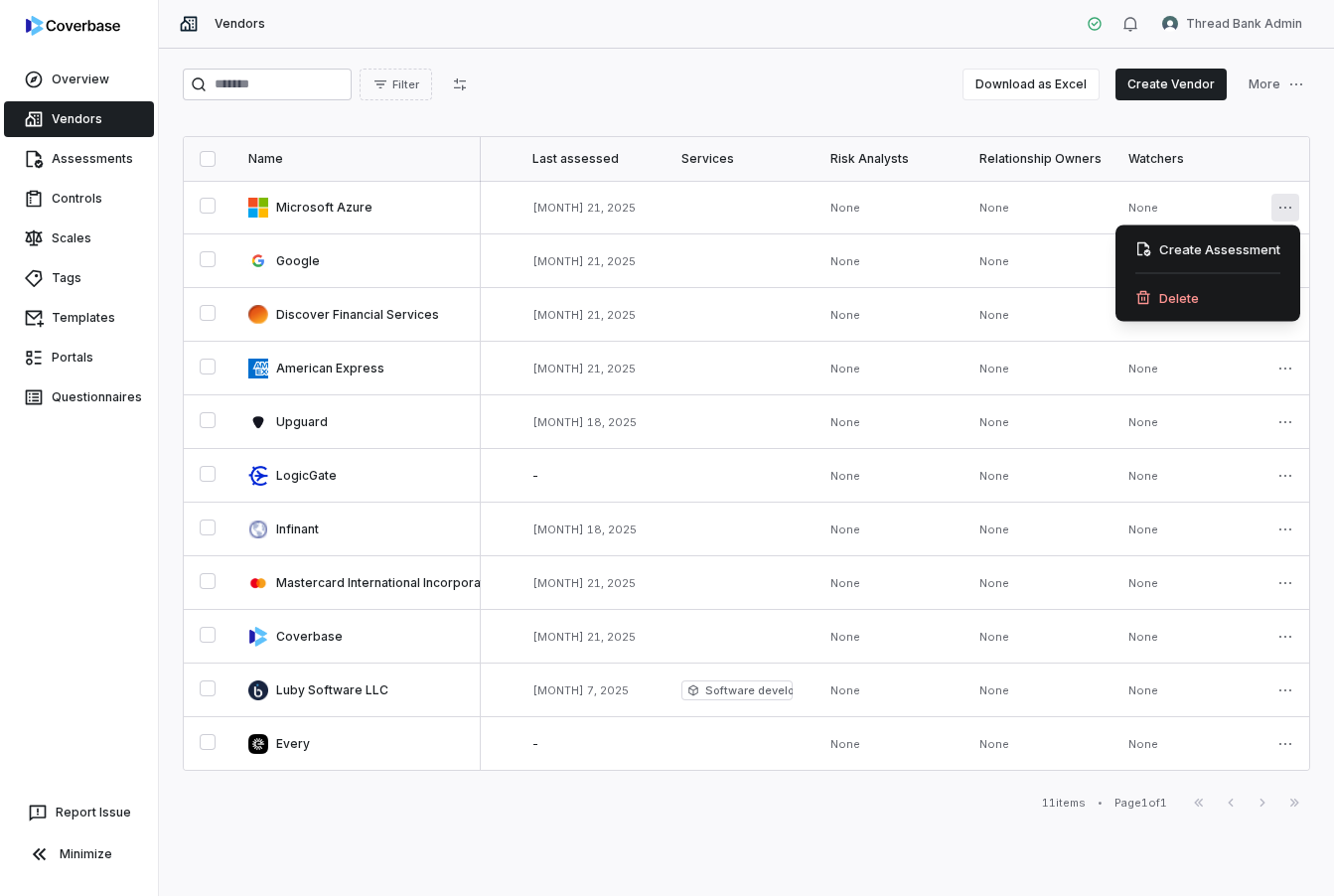 click on "Google 3 [MONTHS] ago Not Set Not Set Onboarding [MONTH] 21, 2025 None None None   Discover Financial Services 3 [MONTHS] ago Not Set Not Set Onboarding [MONTH] 21, 2025 None None None   American Express 3 [MONTHS] ago Not Set Not Set Onboarding [MONTH] 21, 2025 None None None   Upguard 3 [MONTHS] ago Not Set Not Set Onboarding [MONTH] 18, 2025 None None None   LogicGate 3 [MONTHS] ago Not Set Not Set Created - None None None   Infinant Risk Level :   Critical 3 [MONTHS] ago Not Set Not Set Onboarding [MONTH] 18, 2025 None None None   Mastercard International Incorporated 3 [MONTHS] ago Not Set Not Set Onboarding [MONTH] 21, 2025 None None None   :   SaaS" at bounding box center (667, 448) 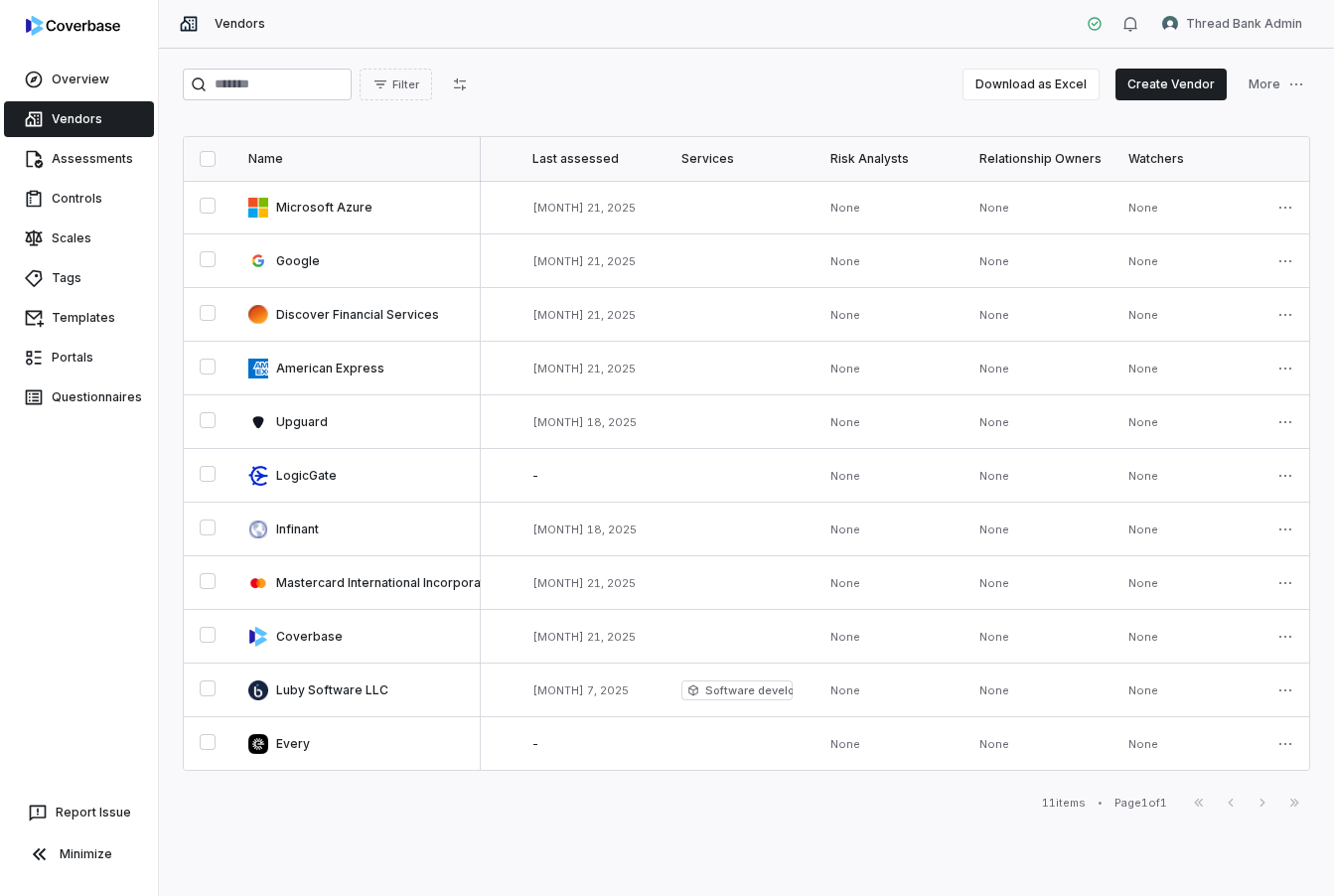 click on "Watchers" at bounding box center [1187, 159] 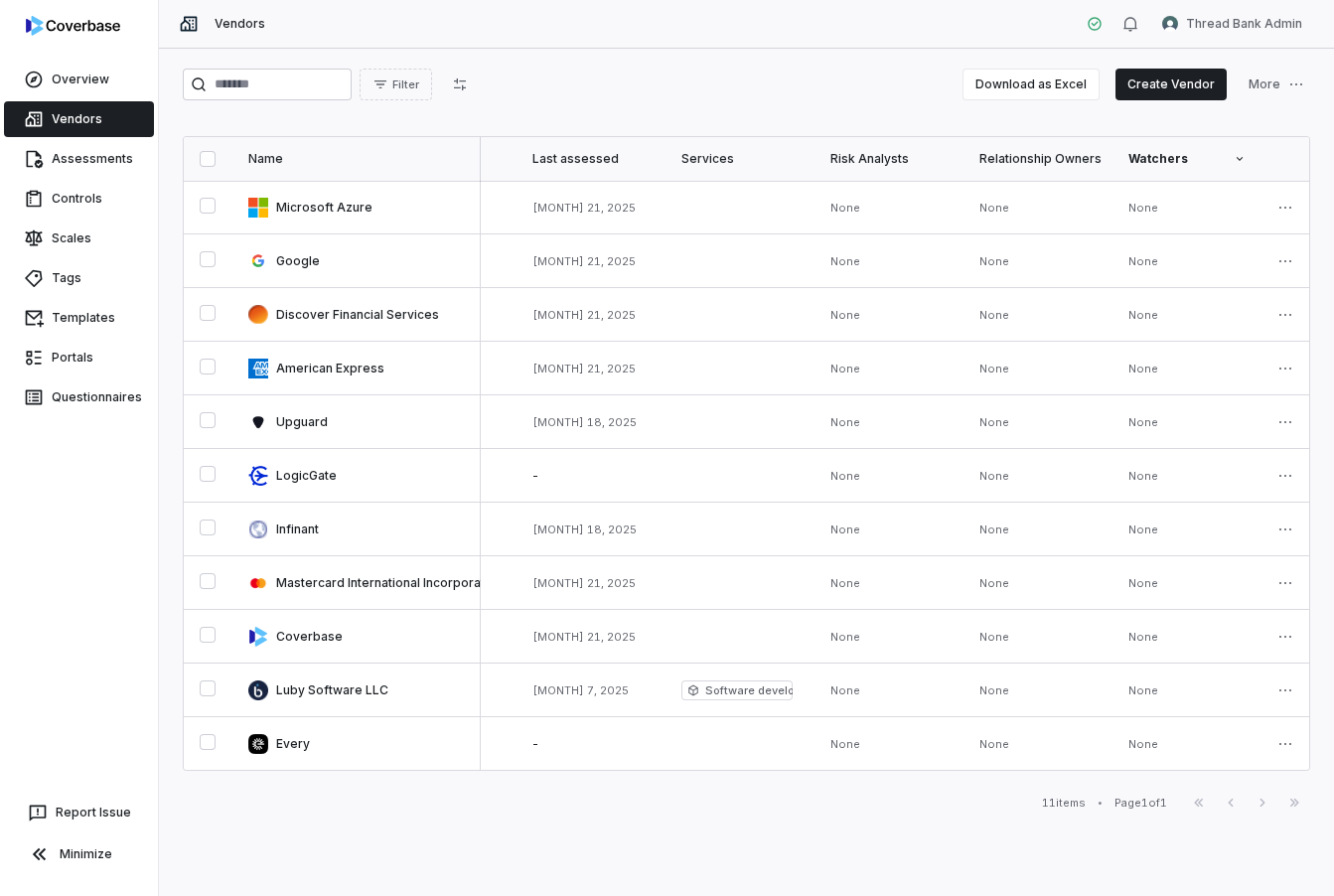 click on "Relationship Owners" at bounding box center [1038, 159] 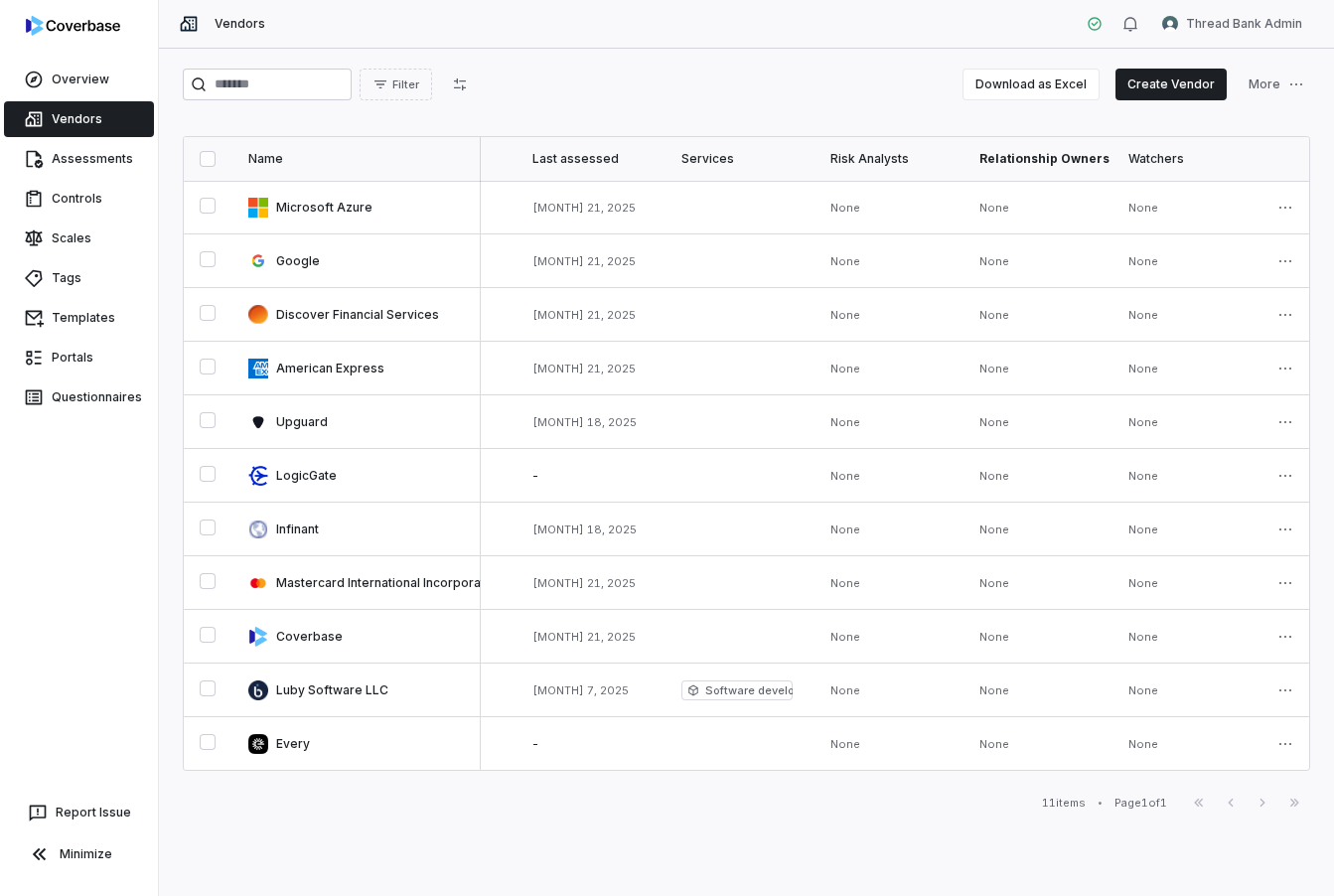 click on "Risk Analysts" at bounding box center (889, 159) 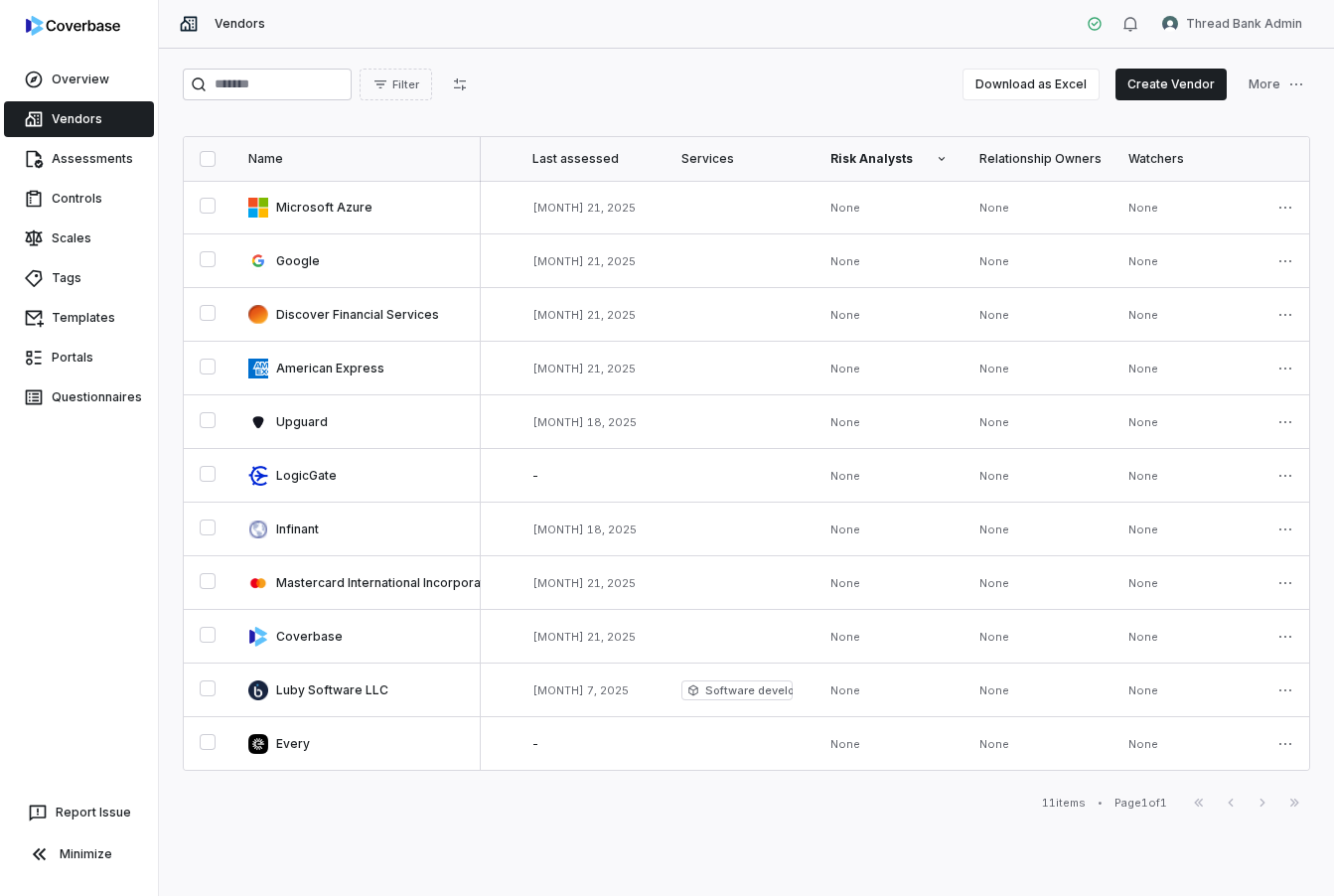 click on "Services" at bounding box center (740, 159) 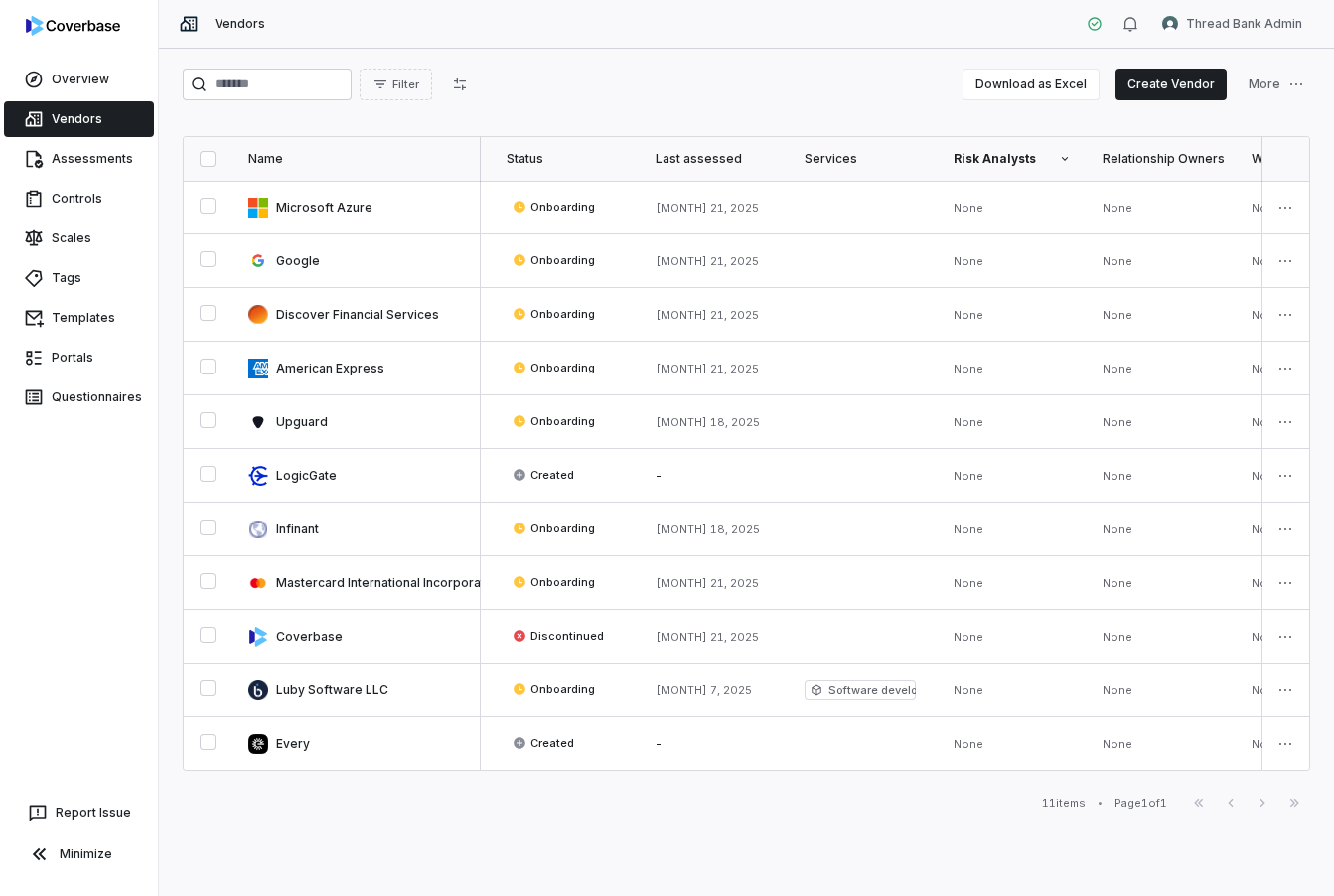 scroll, scrollTop: 0, scrollLeft: 705, axis: horizontal 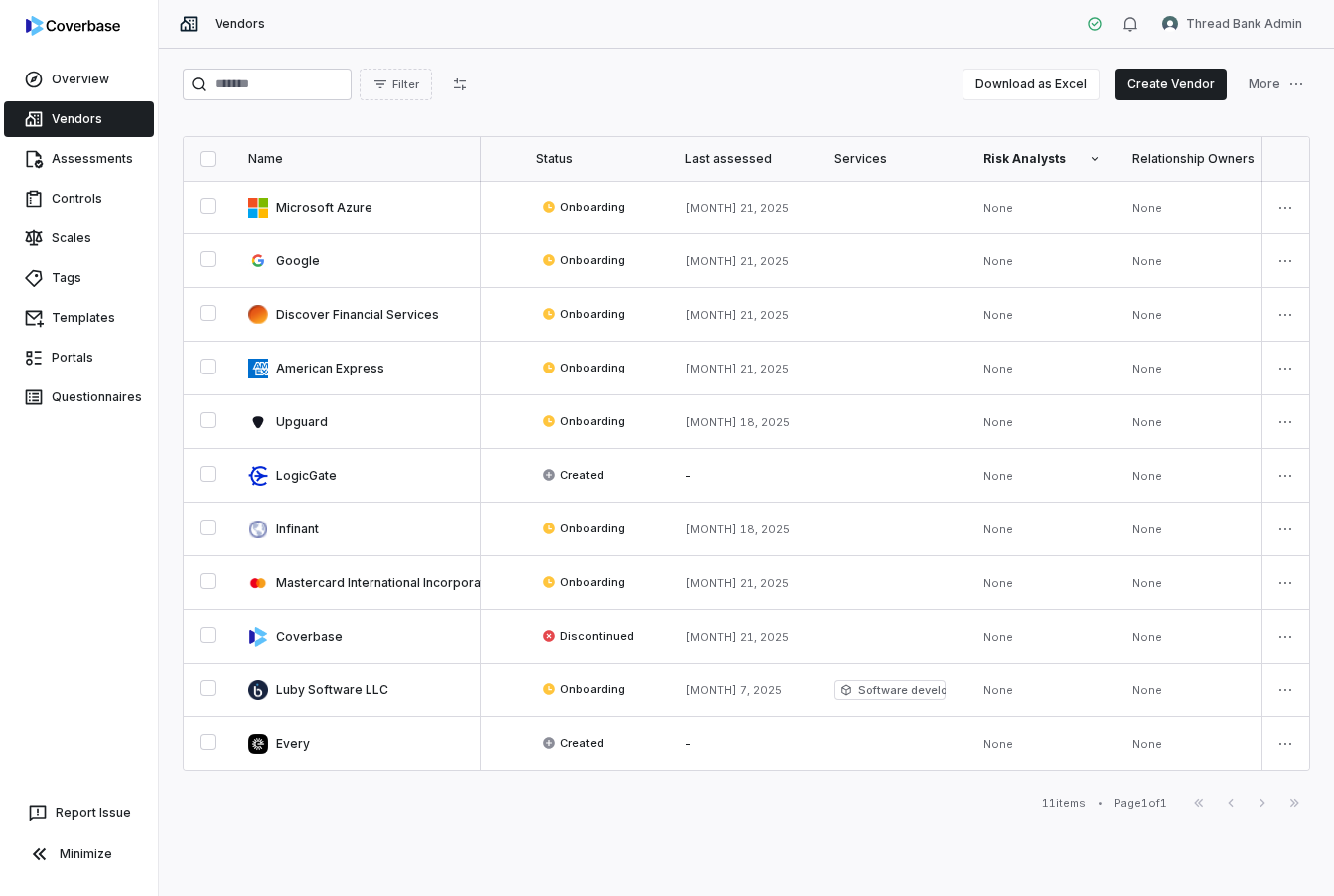 click on "Last assessed" at bounding box center [744, 159] 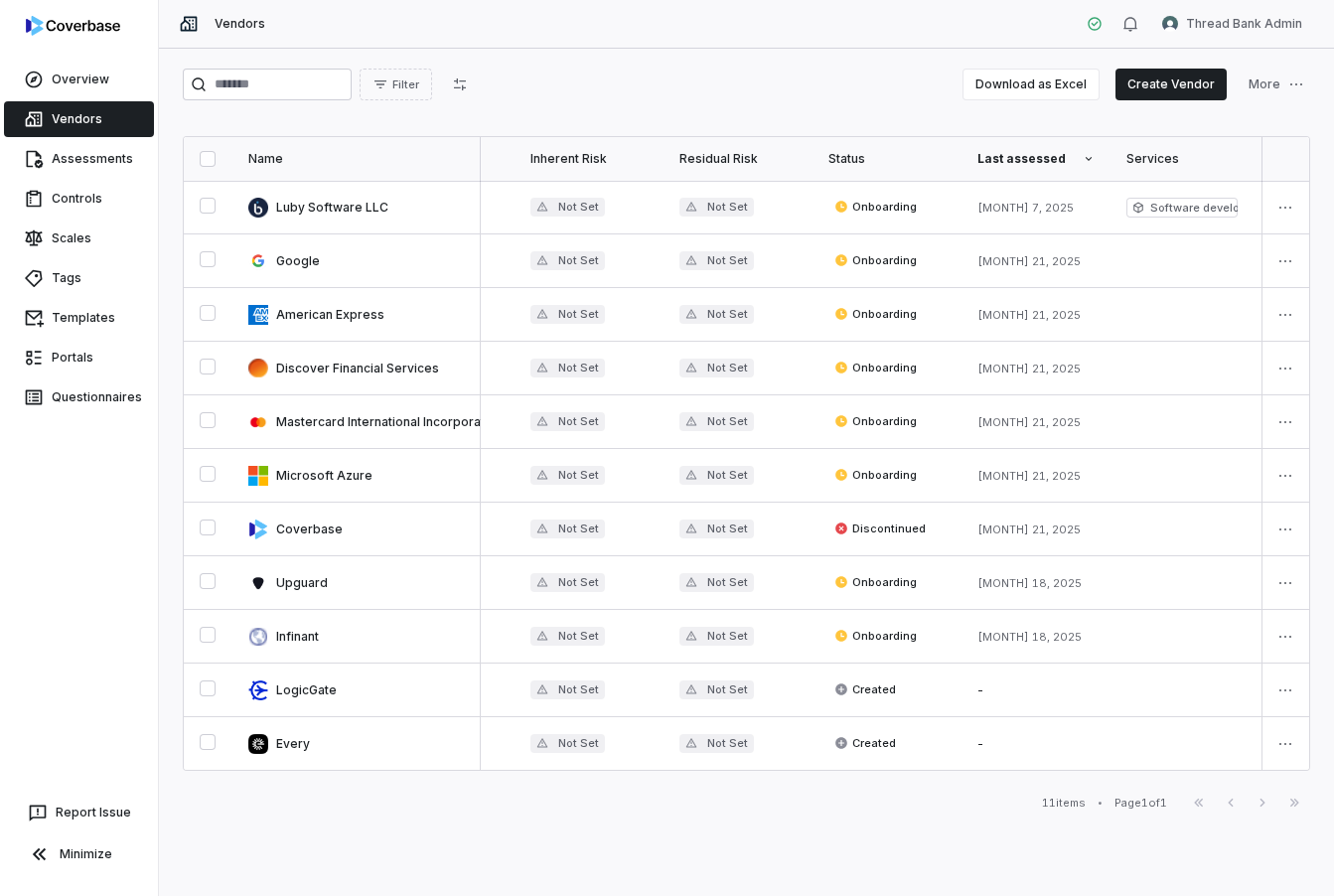 scroll, scrollTop: 0, scrollLeft: 409, axis: horizontal 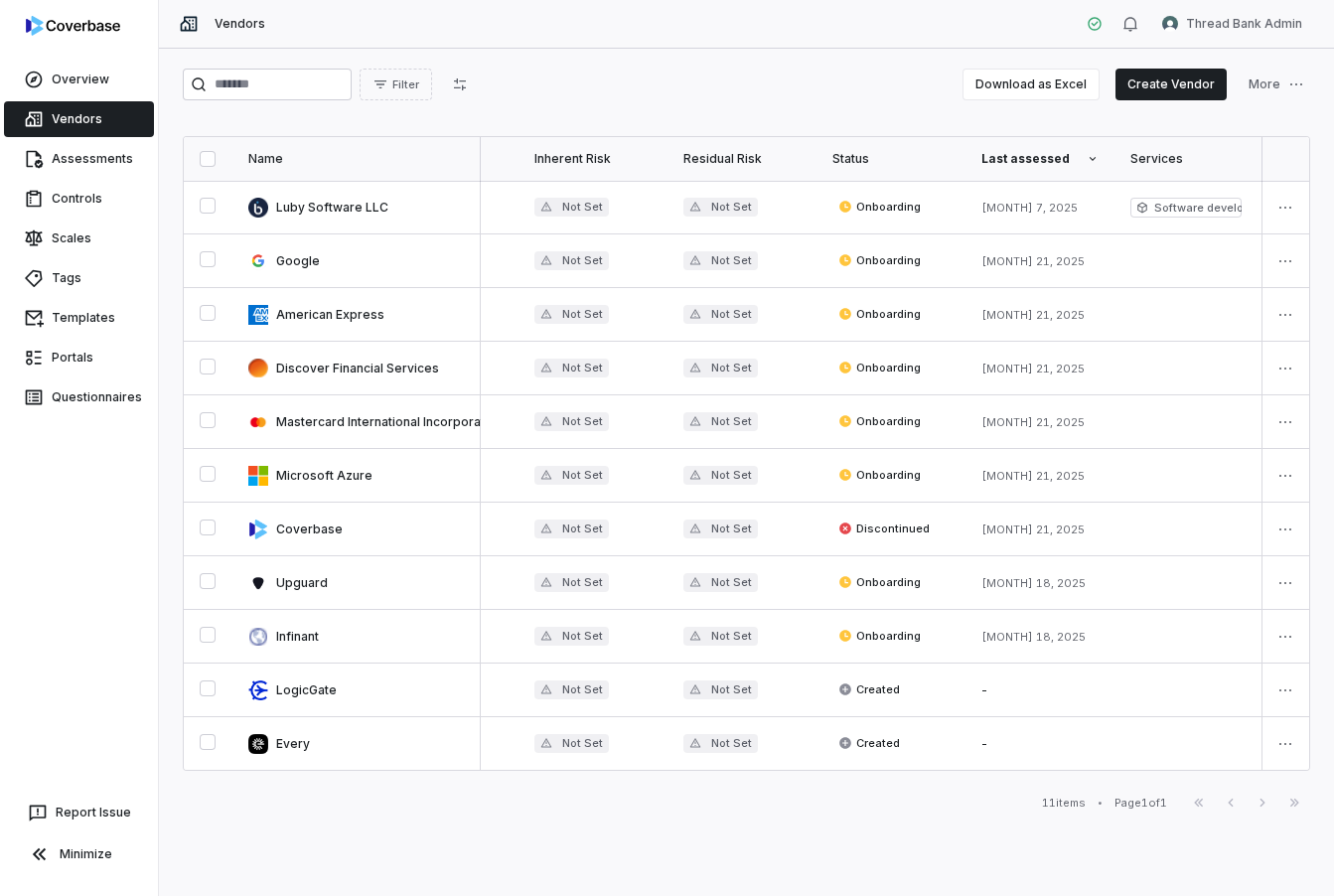 click on "Status" at bounding box center [891, 159] 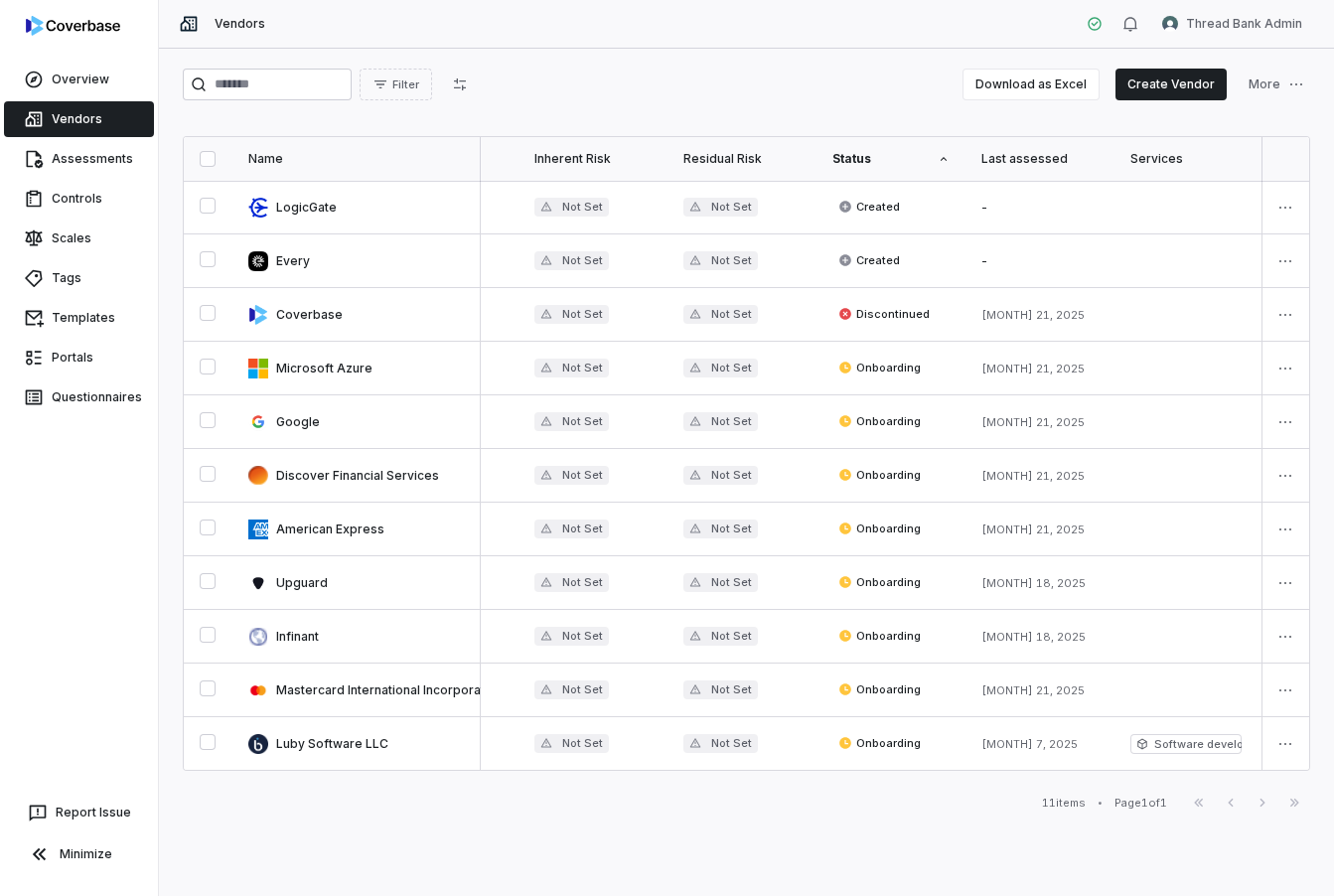 click on "Residual Risk" at bounding box center [742, 159] 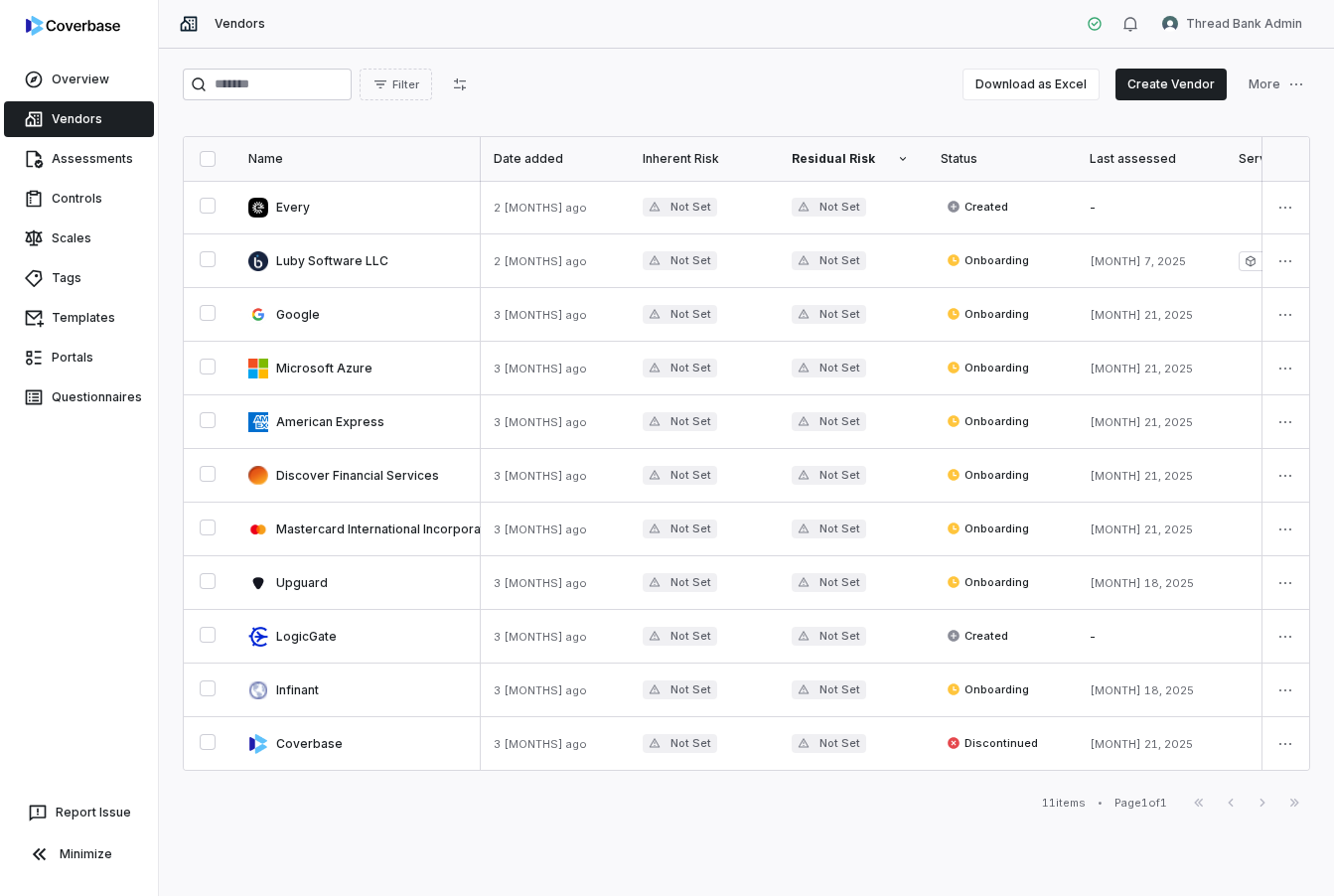 scroll, scrollTop: 0, scrollLeft: 260, axis: horizontal 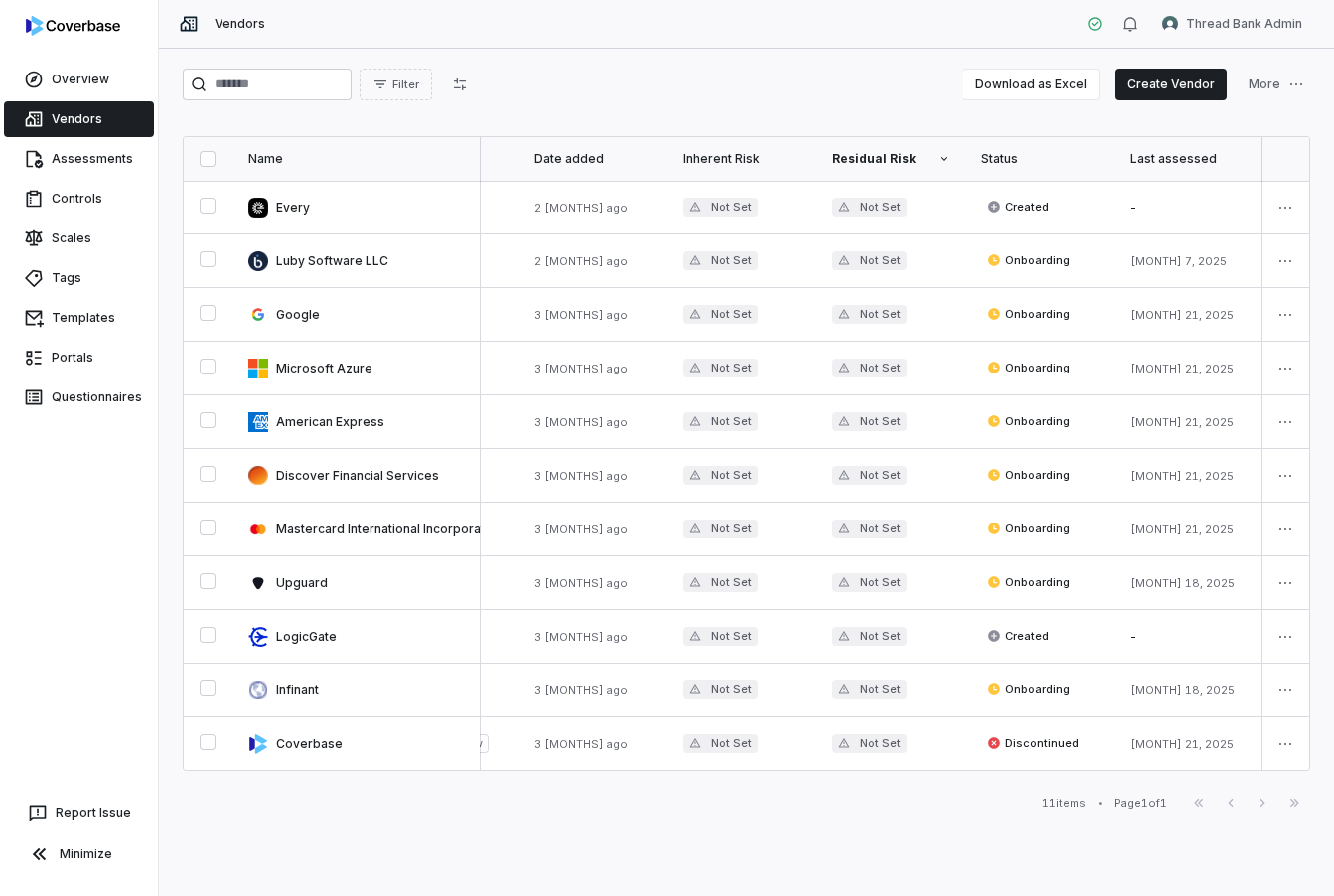 click on "Inherent Risk" at bounding box center [742, 159] 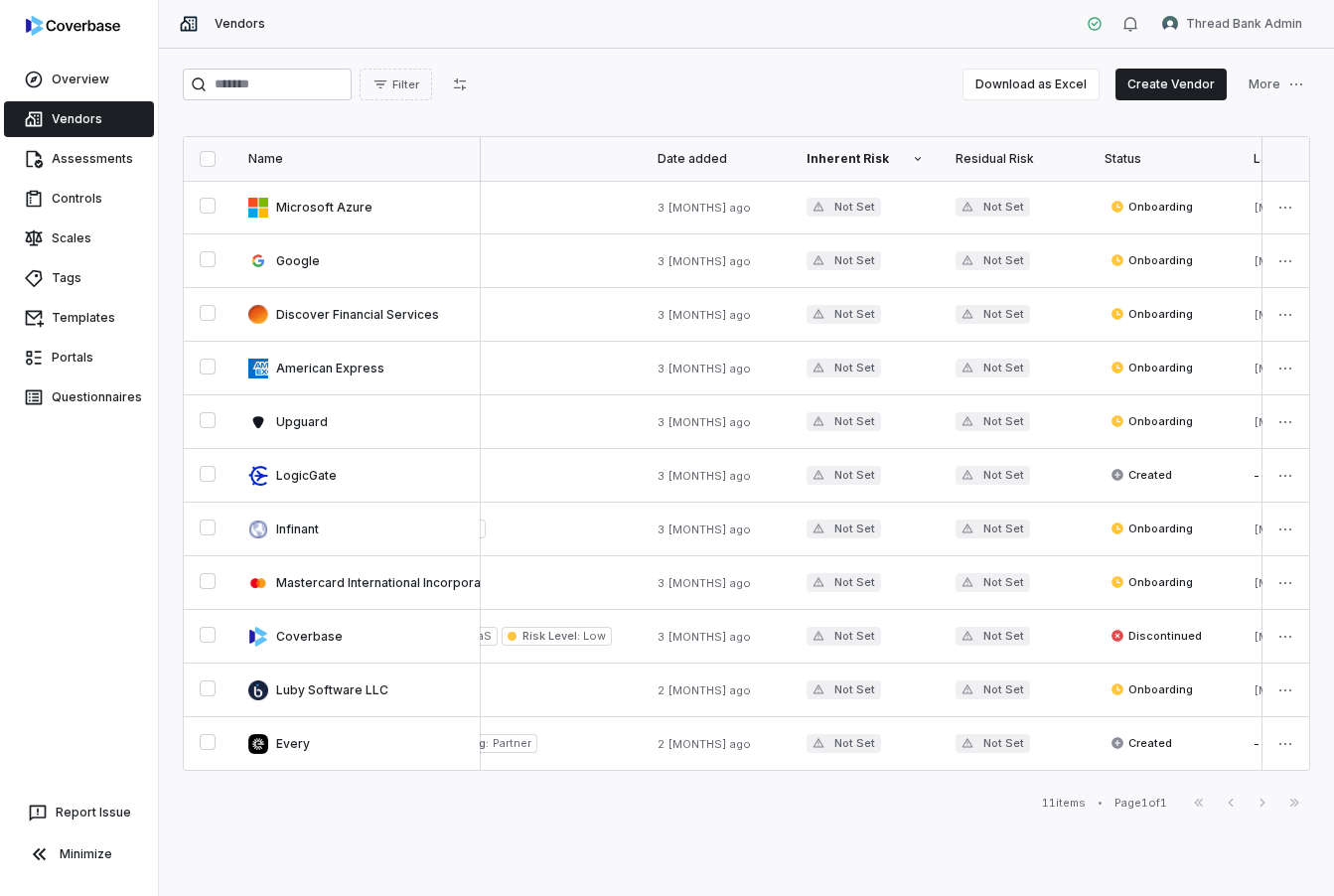 scroll, scrollTop: 0, scrollLeft: 133, axis: horizontal 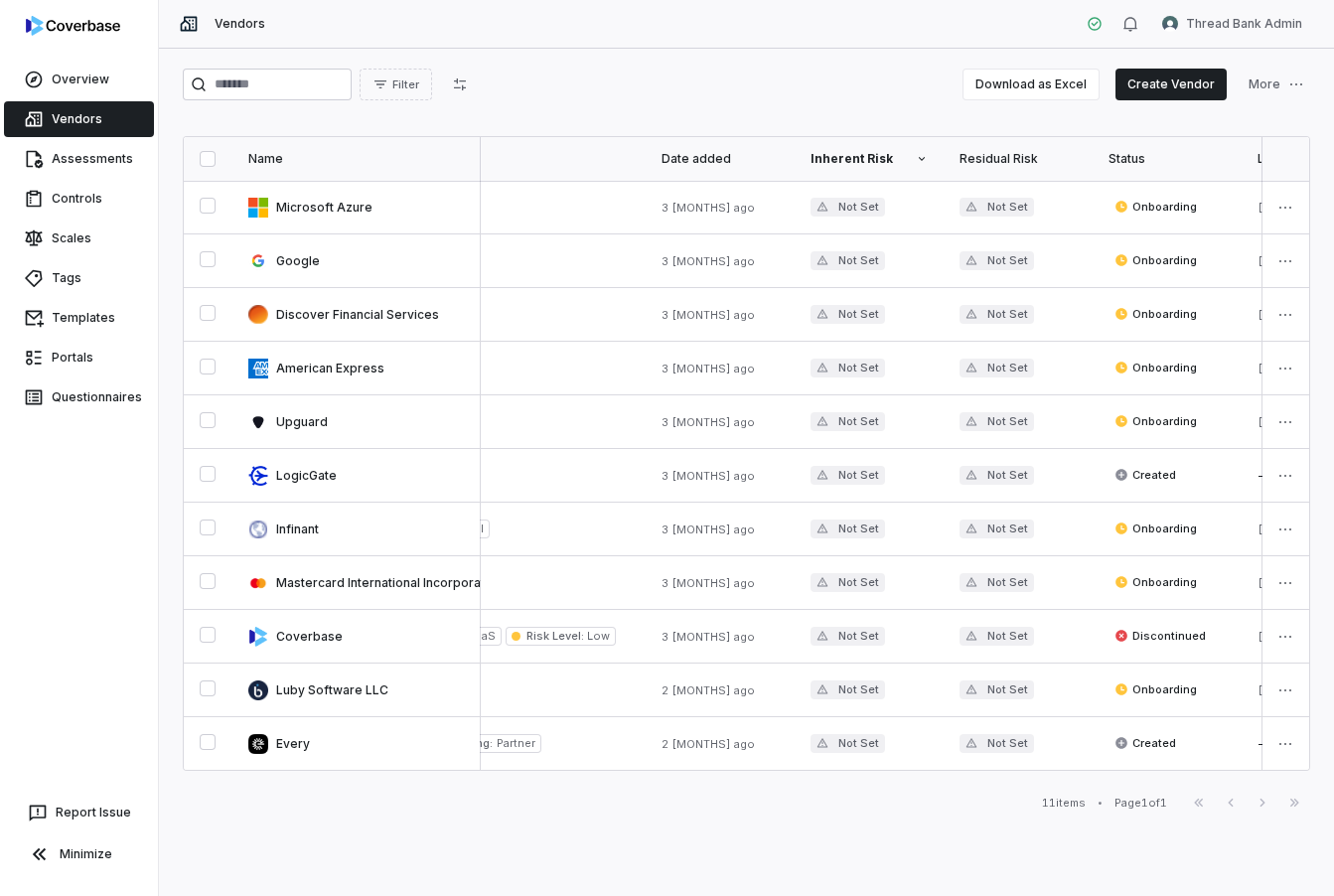 click on "Date added" at bounding box center [720, 159] 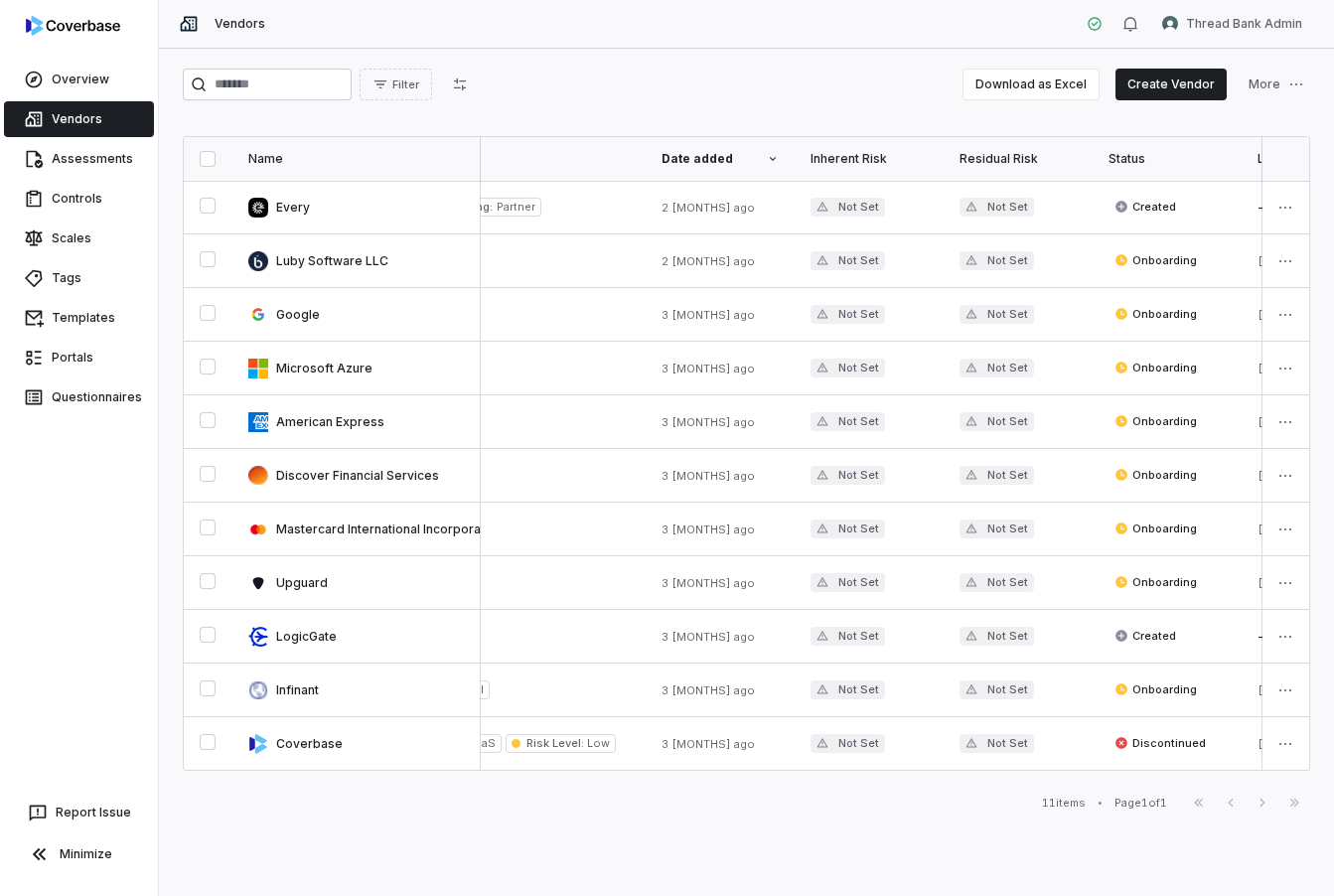 click on "Inherent Risk" at bounding box center (869, 159) 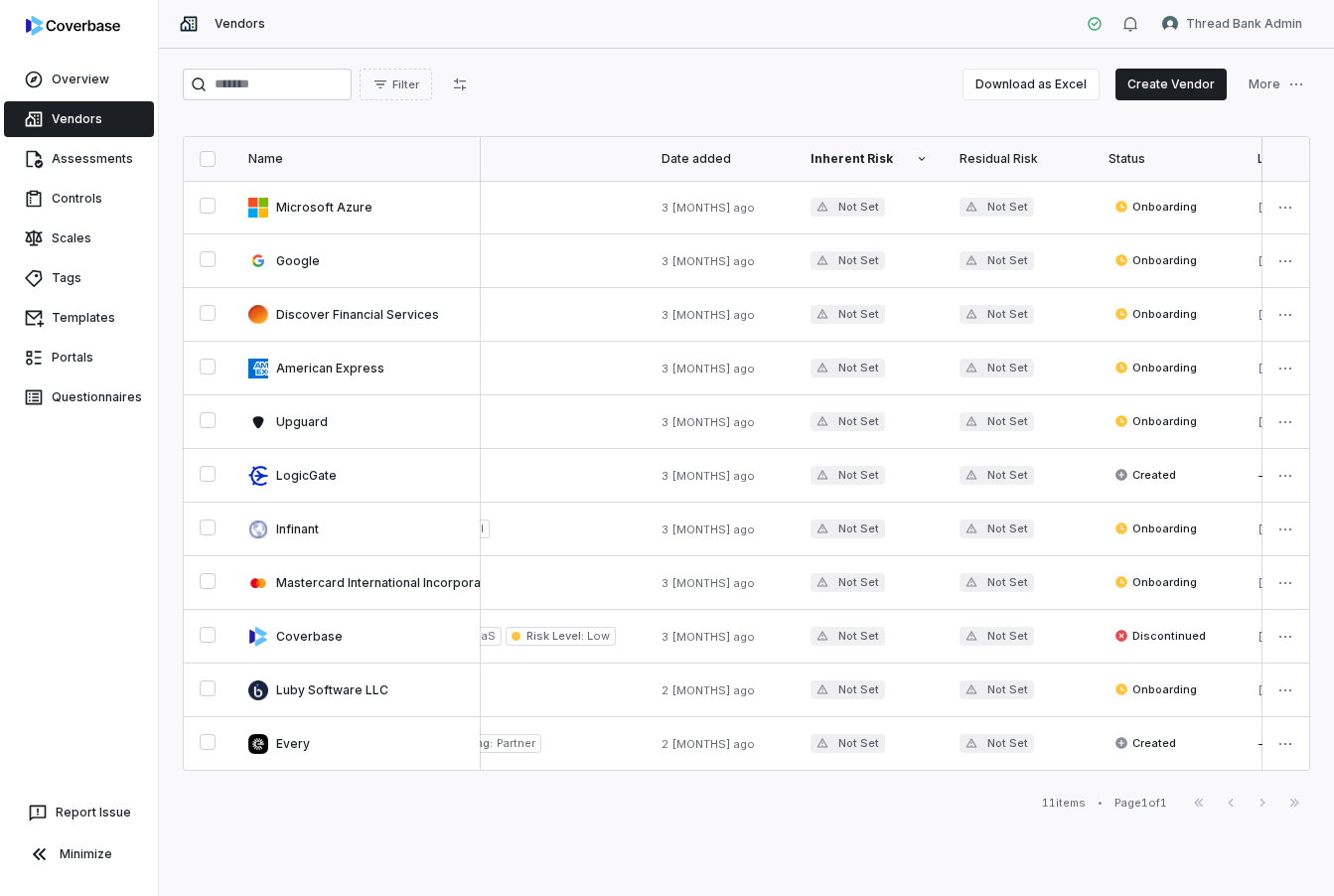 scroll, scrollTop: 0, scrollLeft: 0, axis: both 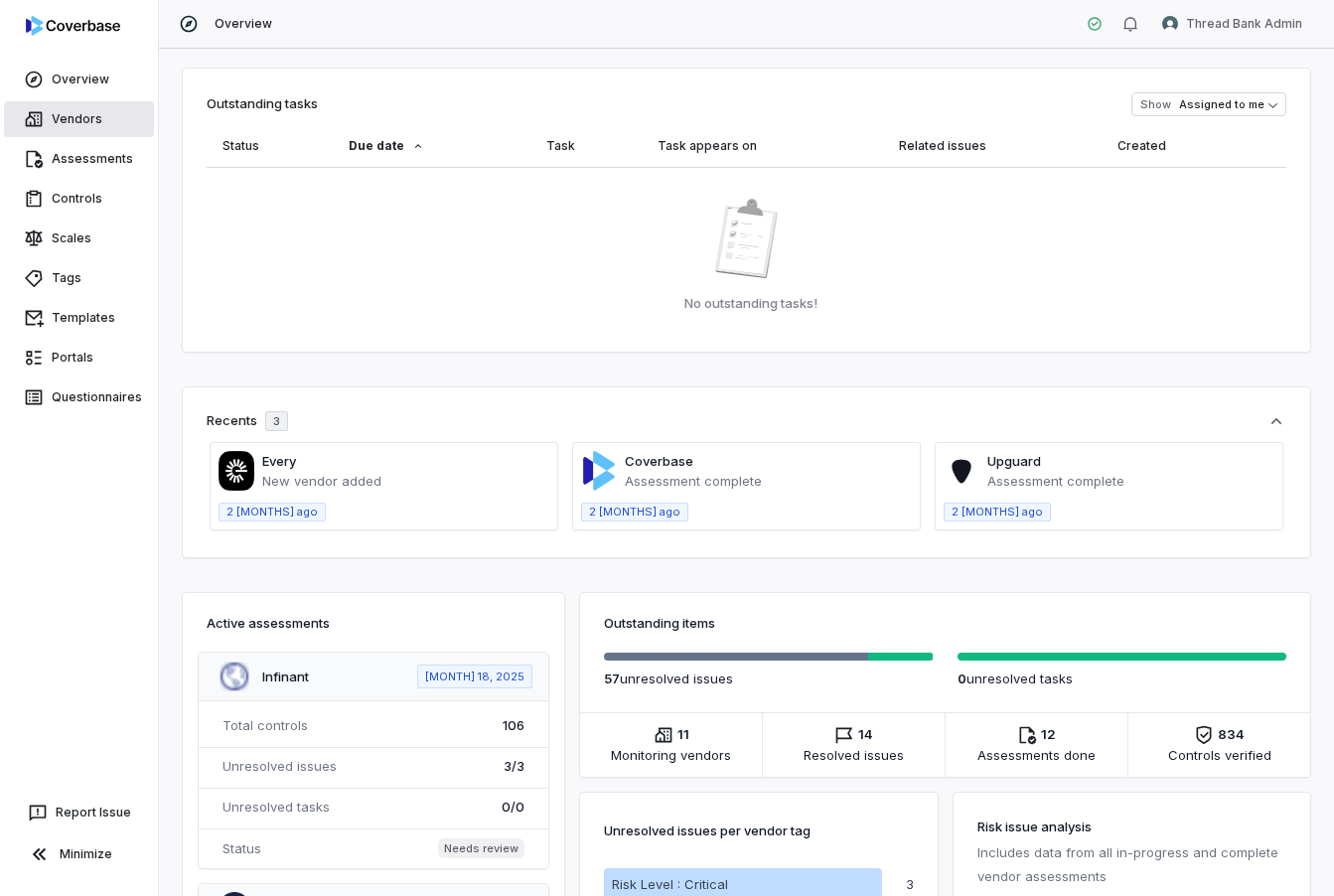 click on "Vendors" at bounding box center [78, 119] 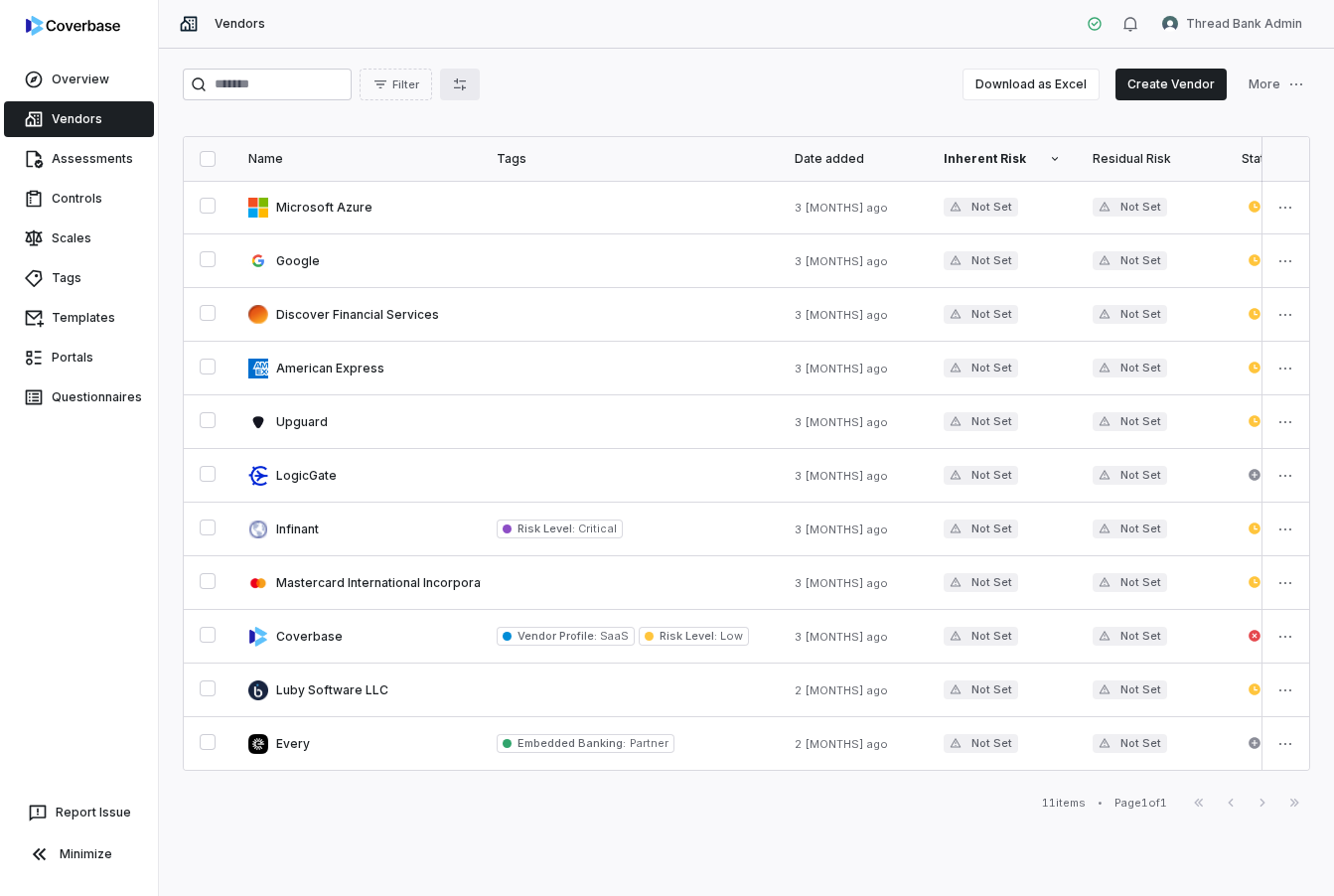 click 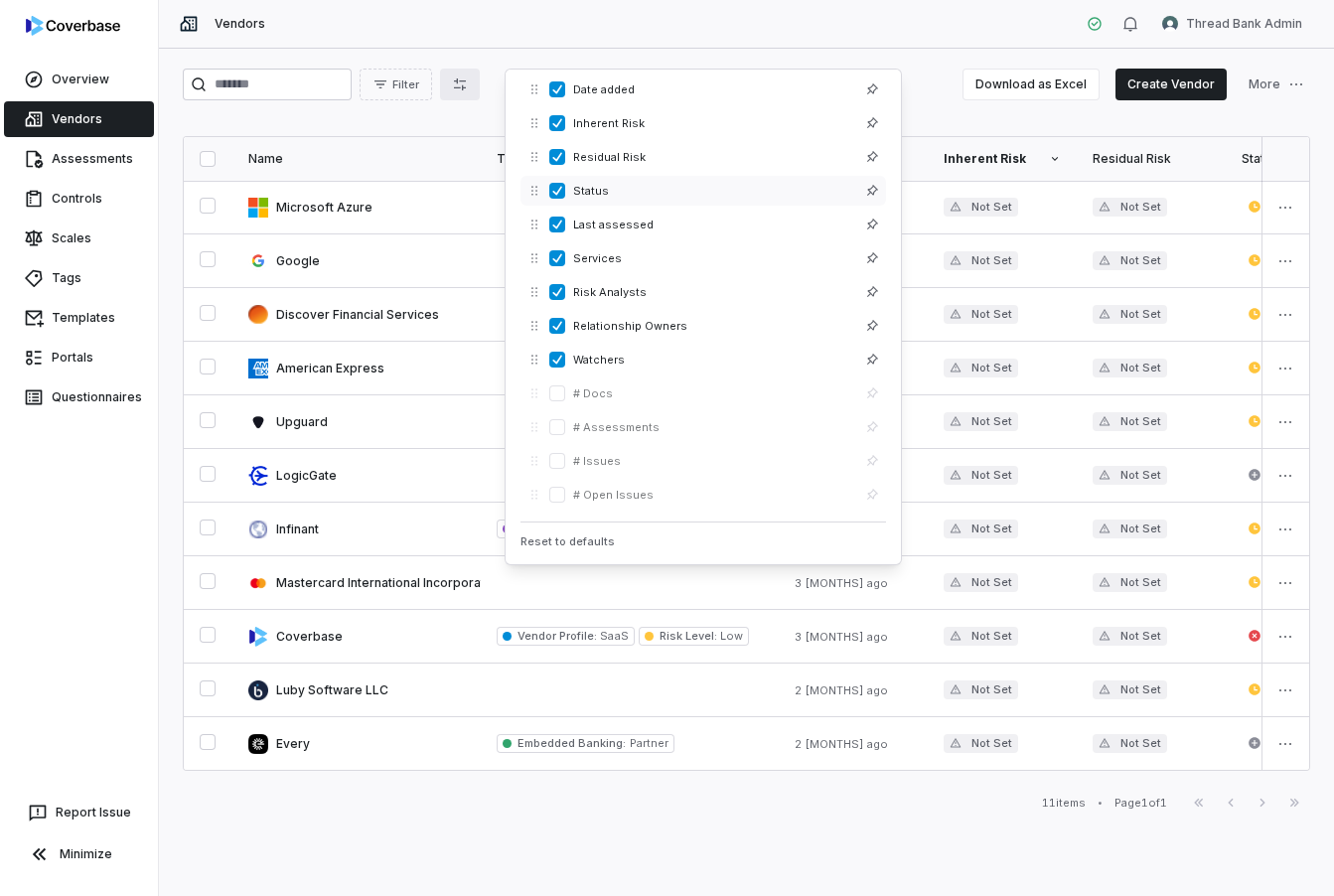scroll, scrollTop: 182, scrollLeft: 0, axis: vertical 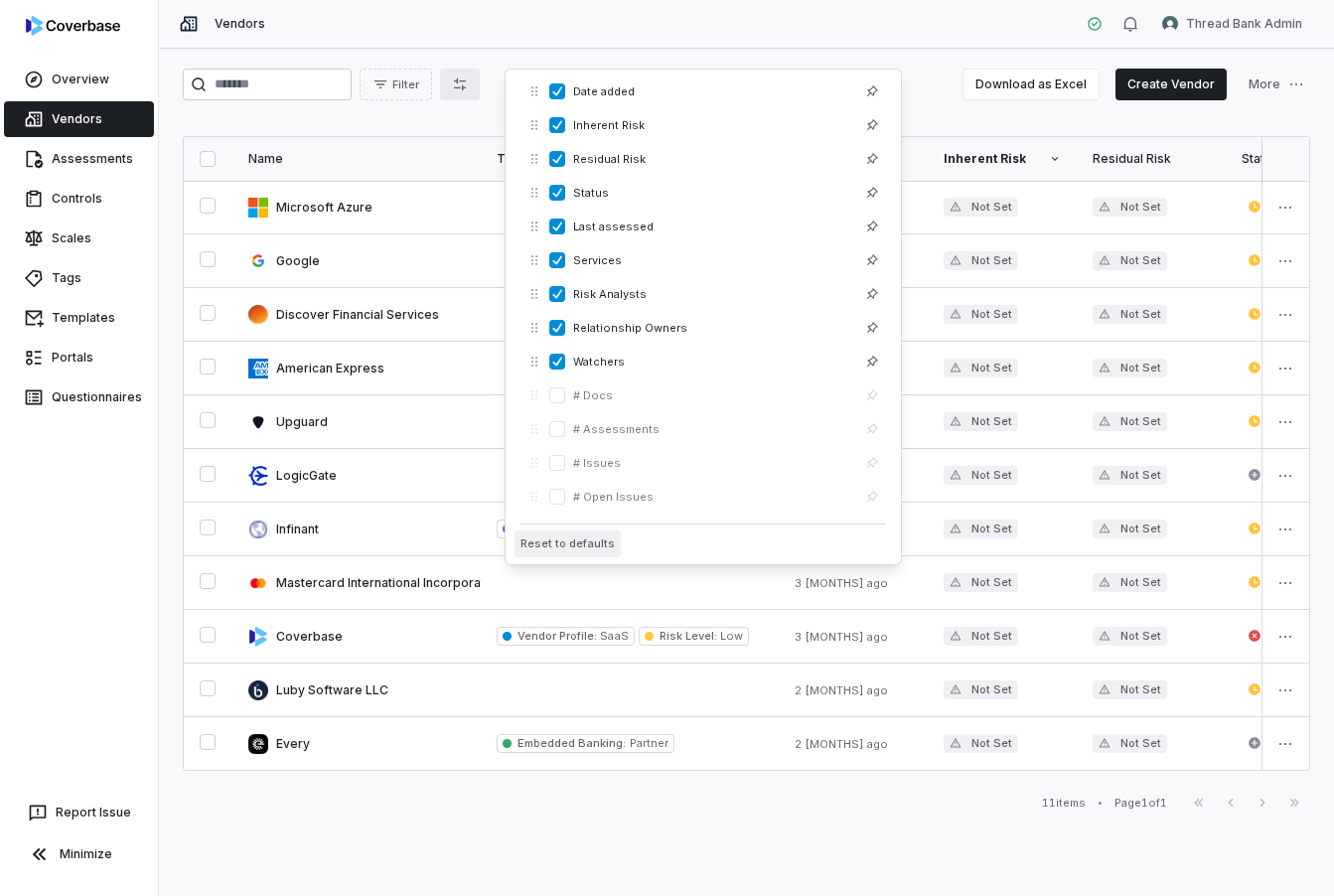 click on "Reset to defaults" at bounding box center [567, 543] 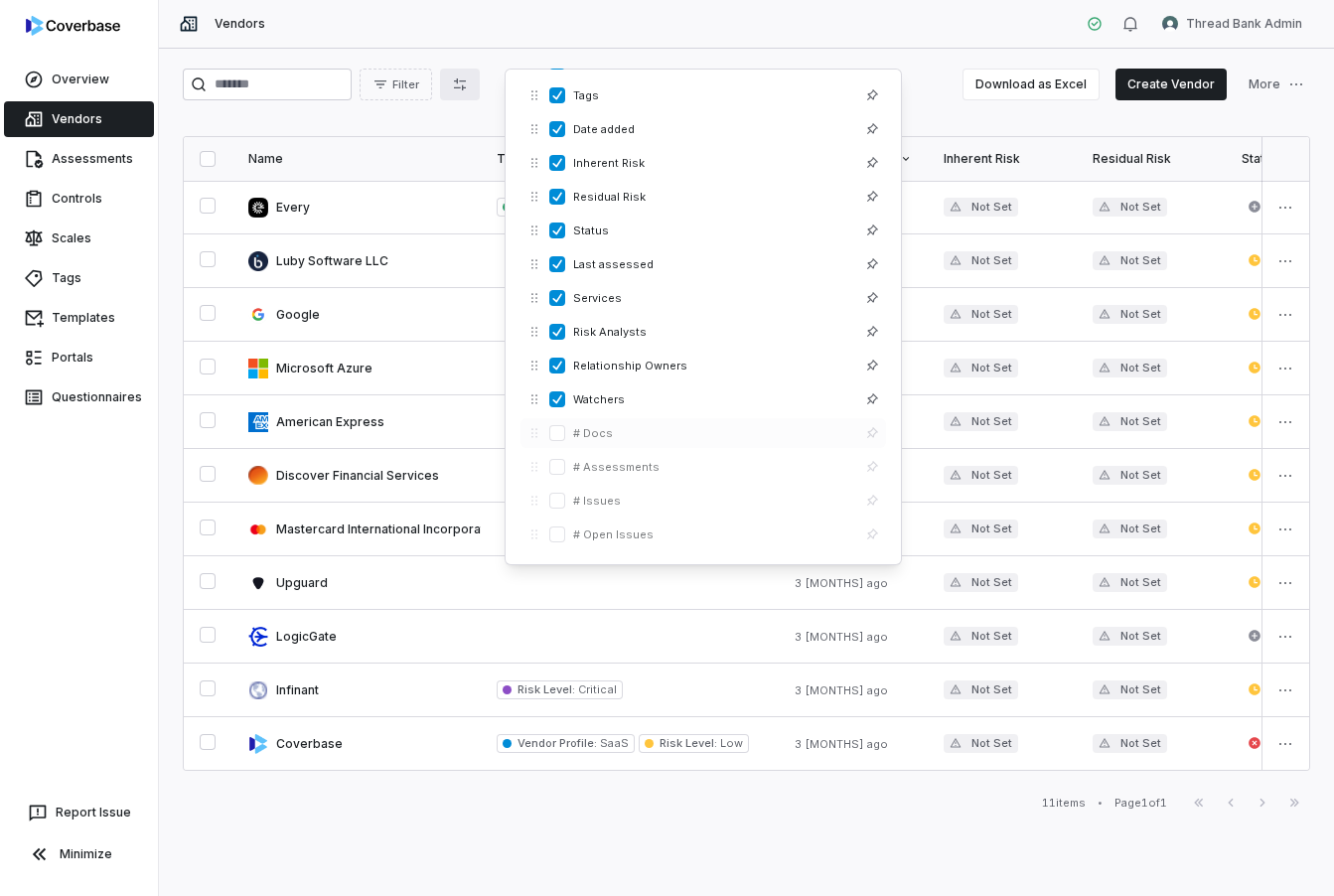 scroll, scrollTop: 0, scrollLeft: 0, axis: both 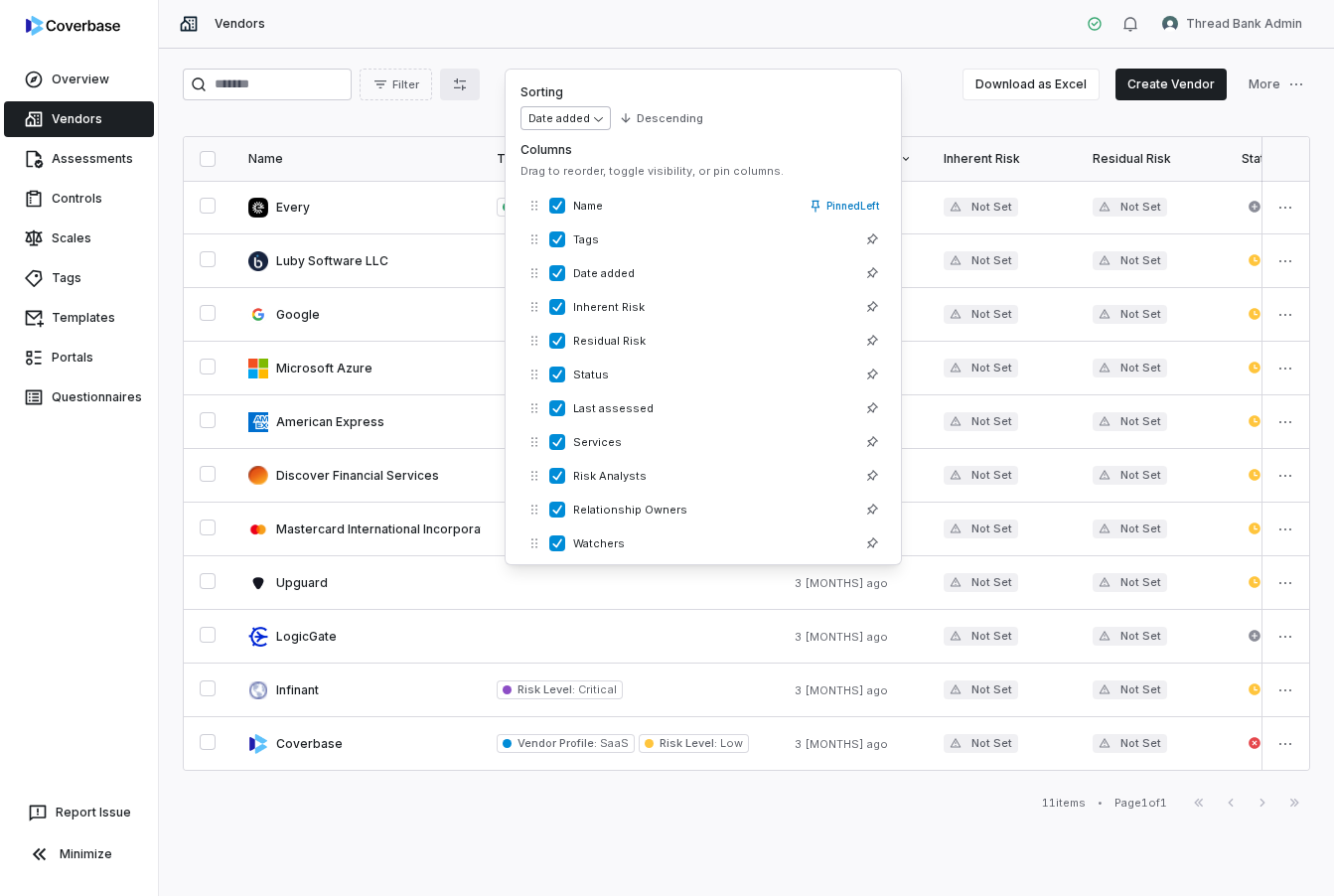click on "Luby Software LLC 2 [MONTHS] ago Not Set Not Set Created - None None None   Google 3 [MONTHS] ago Not Set Not Set Onboarding [MONTH] 21, 2025 None None None   Microsoft Azure 3 [MONTHS] ago Not Set Not Set Onboarding [MONTH] 21, 2025 None None None   American Express 3 [MONTHS] ago Not Set Not Set Onboarding [MONTH] 21, 2025 None None None   Discover Financial Services 3 [MONTHS] ago Not Set Not Set Onboarding [MONTH] 21, 2025 None None None   Mastercard International Incorporated 3 [MONTHS] ago Not Set Not Set Onboarding [MONTH] 21, 2025 None None None   Upguard 3 [MONTHS] ago Not Set Not Set Onboarding" at bounding box center [667, 448] 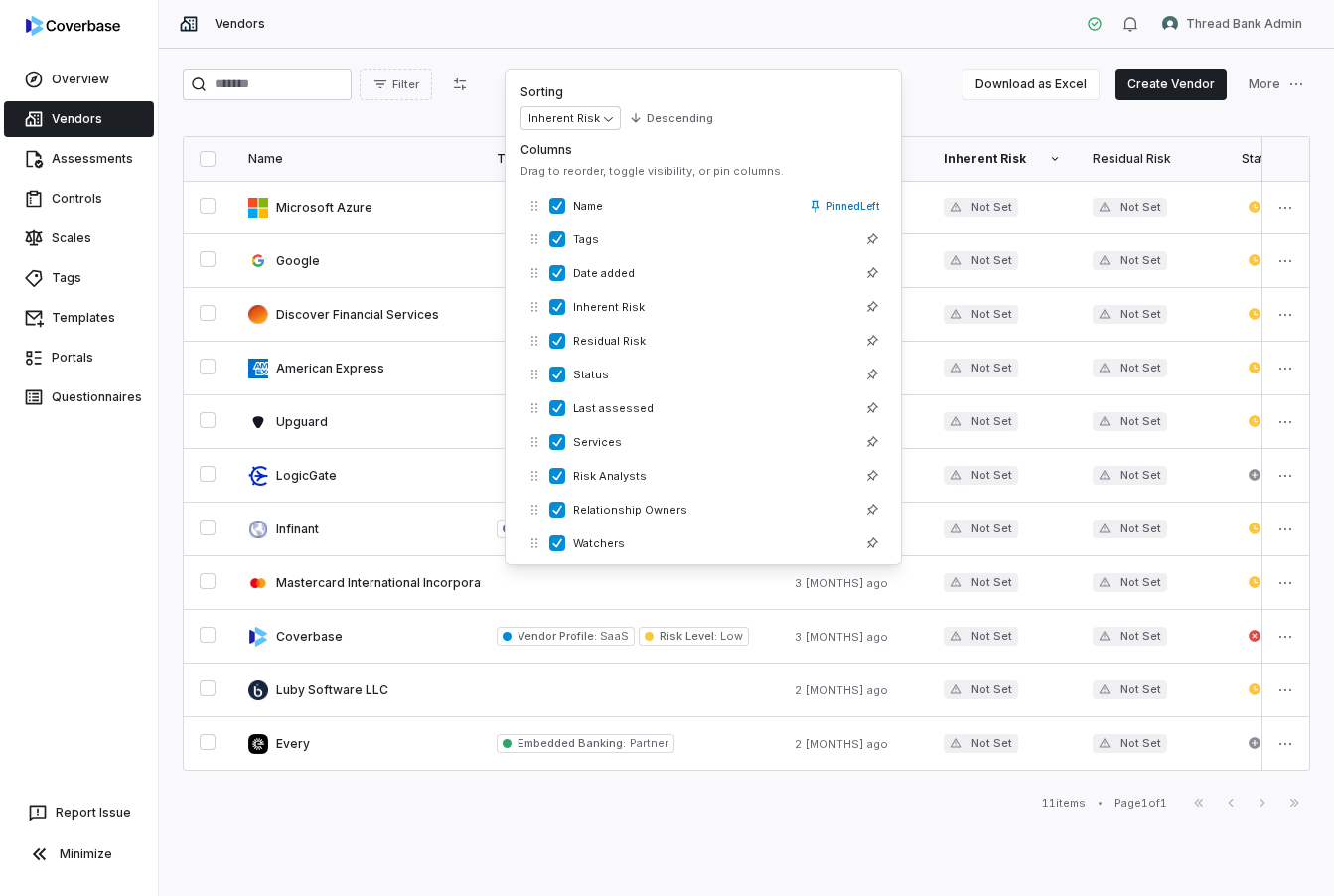 click on "Google 3 [MONTHS] ago Not Set Not Set Onboarding [MONTH] 21, 2025 None None None   Discover Financial Services 3 [MONTHS] ago Not Set Not Set Onboarding [MONTH] 21, 2025 None None None   American Express 3 [MONTHS] ago Not Set Not Set Onboarding [MONTH] 21, 2025 None None None   Upguard 3 [MONTHS] ago Not Set Not Set Onboarding [MONTH] 18, 2025 None None None   LogicGate 3 [MONTHS] ago Not Set Not Set Created - None None None   Infinant Risk Level :   Critical 3 [MONTHS] ago Not Set Not Set Onboarding [MONTH] 18, 2025 None None None   Mastercard International Incorporated 3 [MONTHS] ago Not Set Not Set Onboarding [MONTH] 21, 2025 None None None   Coverbase Vendor Profile :   SaaS Risk Level :   Low 3 [MONTHS] ago Not Set Not Set Discontinued [MONTH] 21, 2025 None None None   Luby Software LLC 2 [MONTHS] ago" at bounding box center [746, 472] 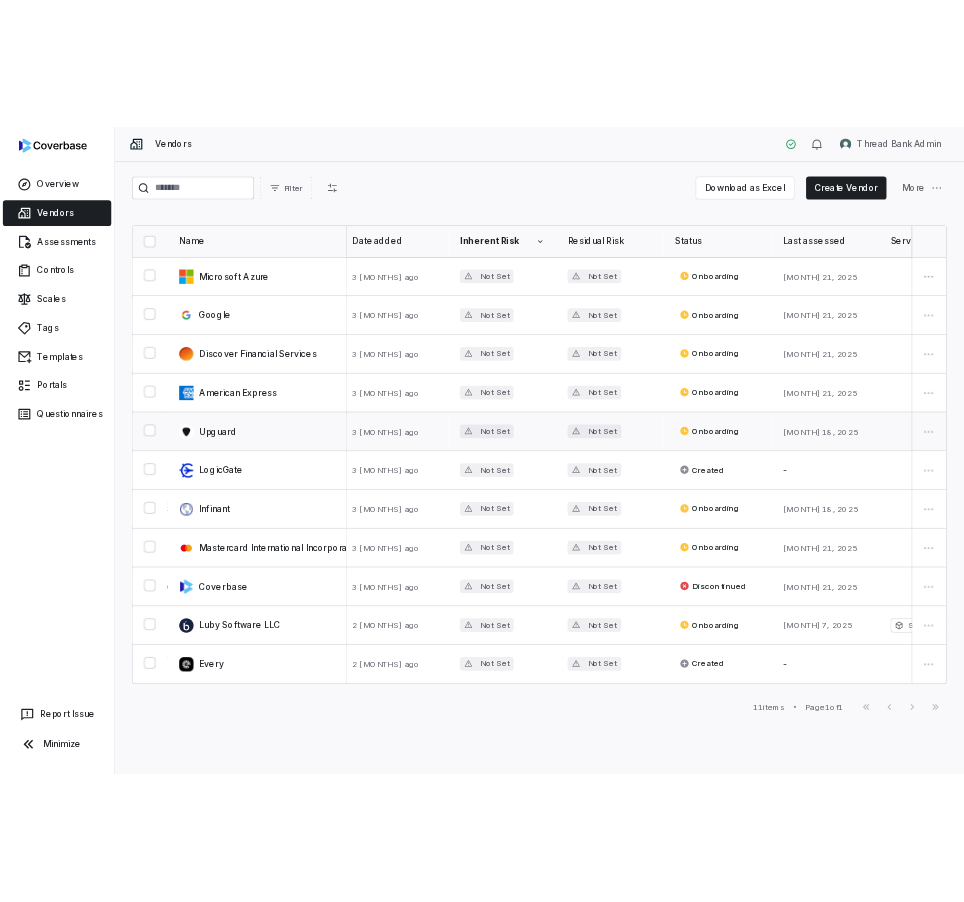 scroll, scrollTop: 0, scrollLeft: 300, axis: horizontal 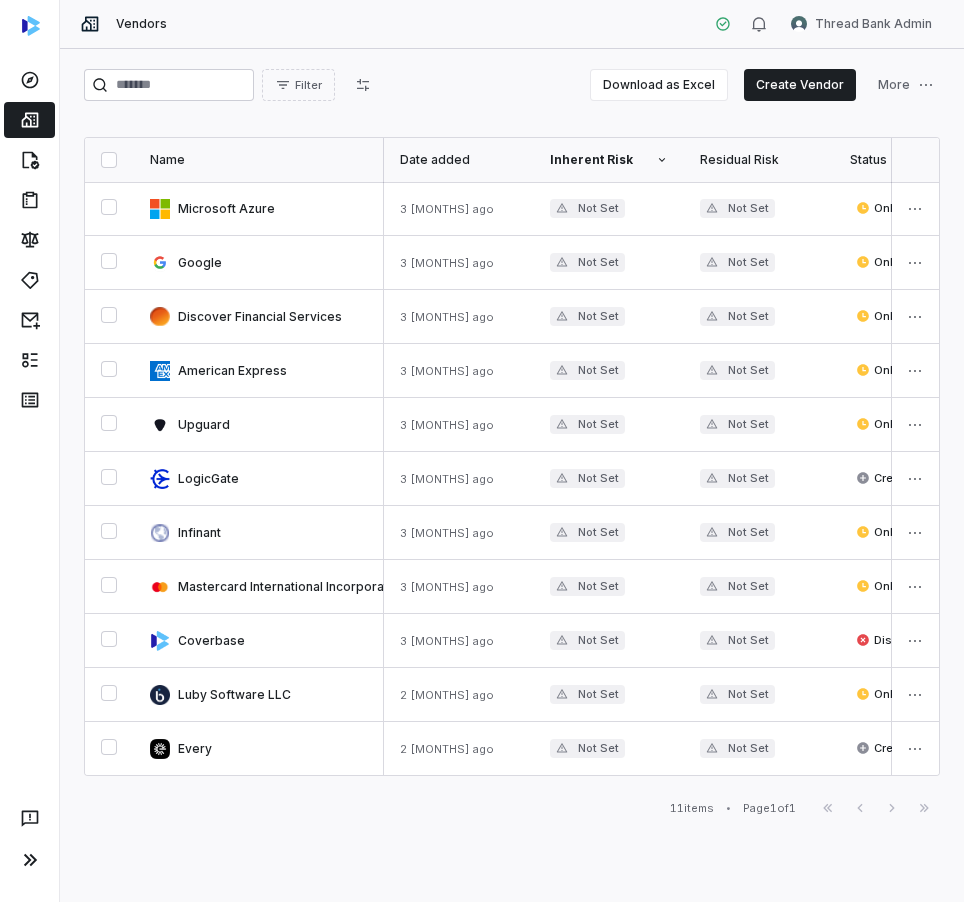 click 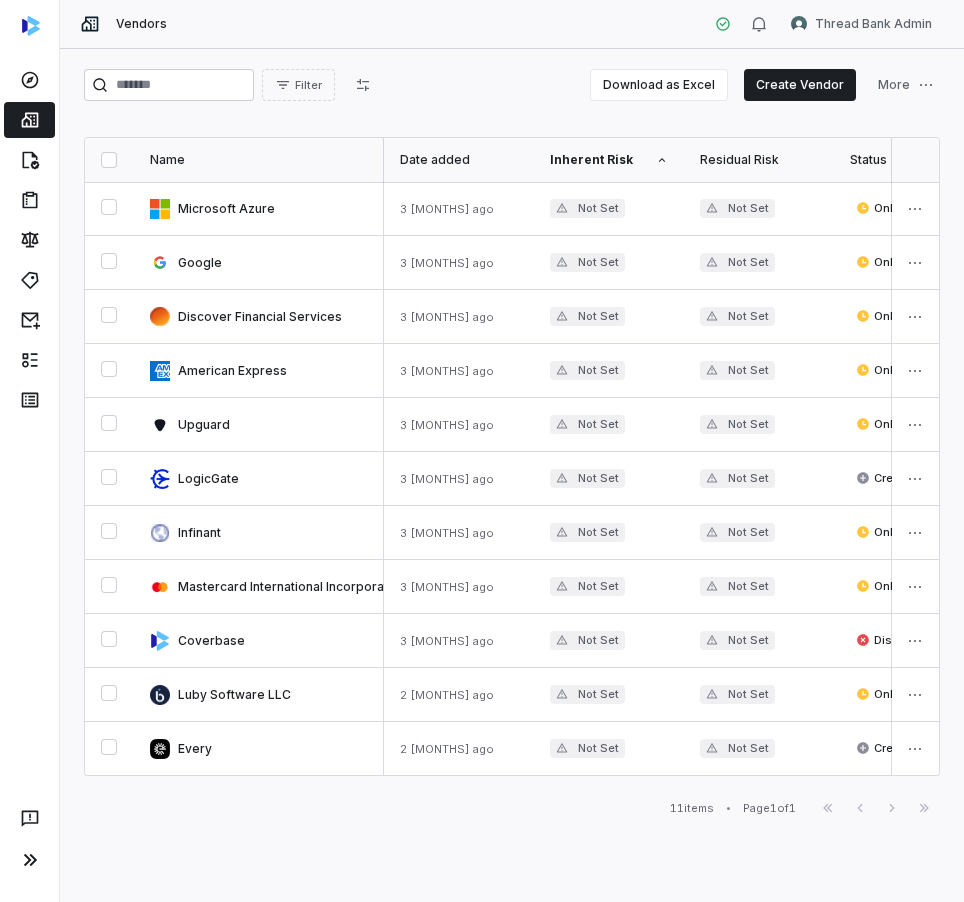 click on "Inherent Risk" at bounding box center (609, 160) 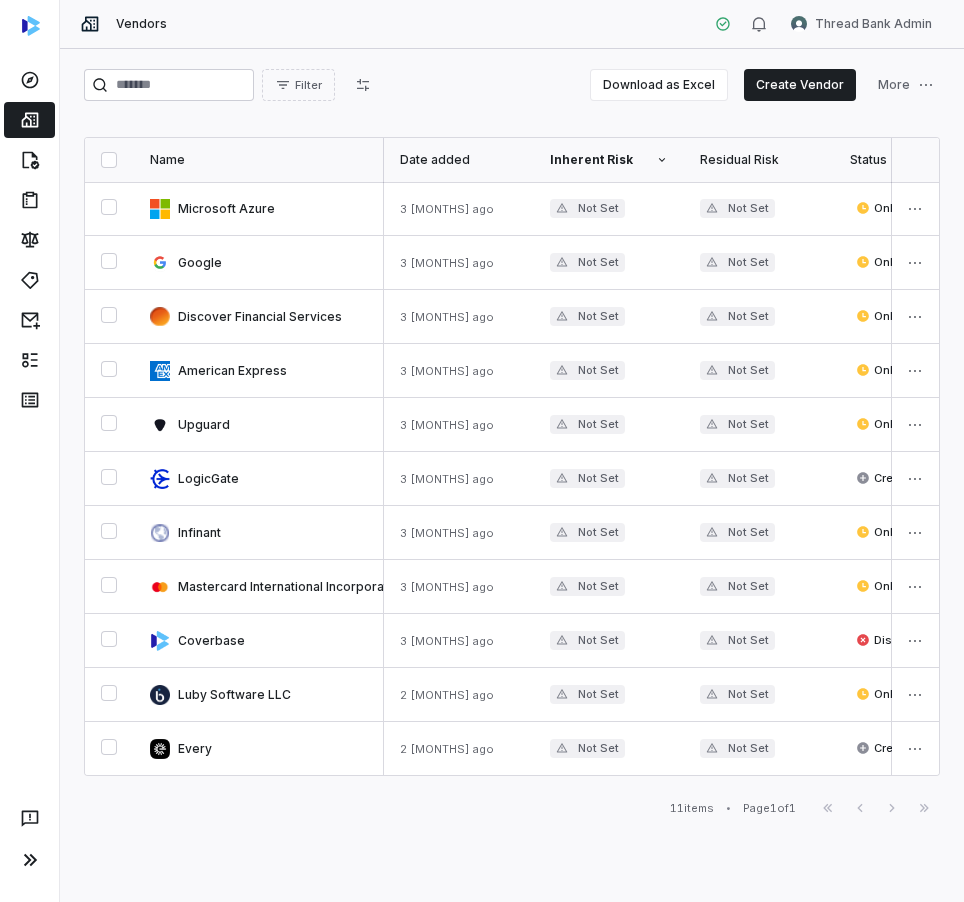 click on "Inherent Risk" at bounding box center [609, 160] 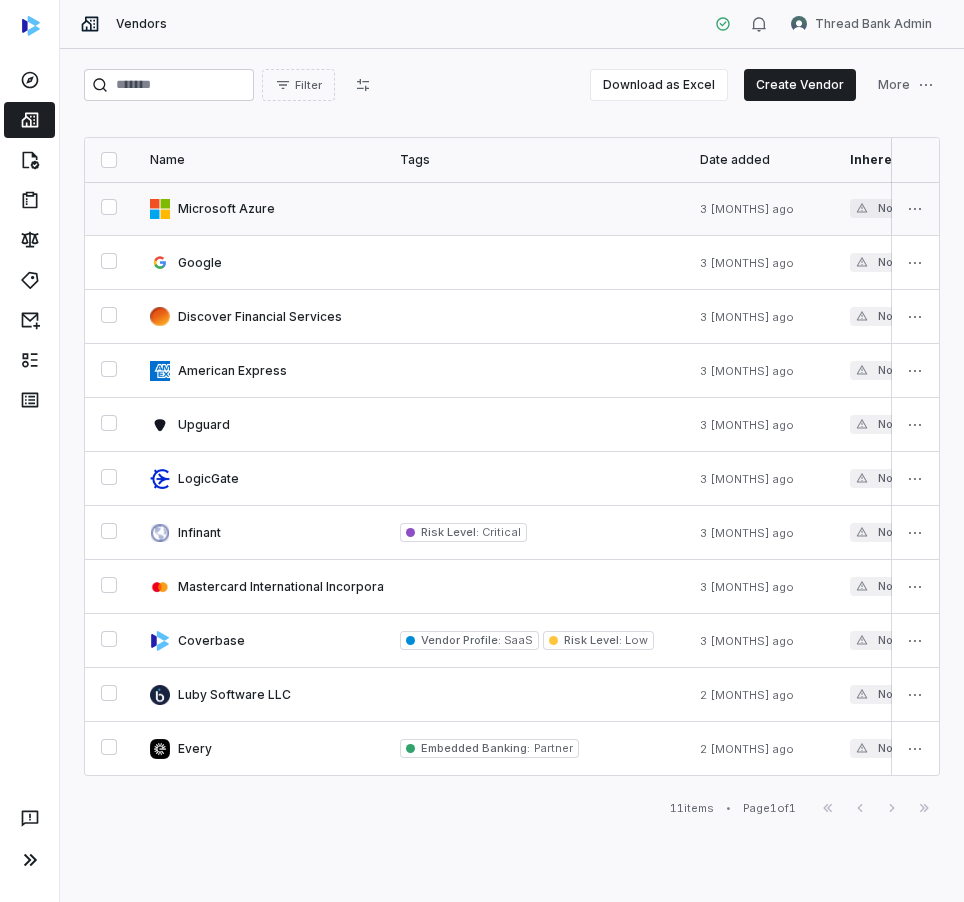 scroll, scrollTop: 0, scrollLeft: 513, axis: horizontal 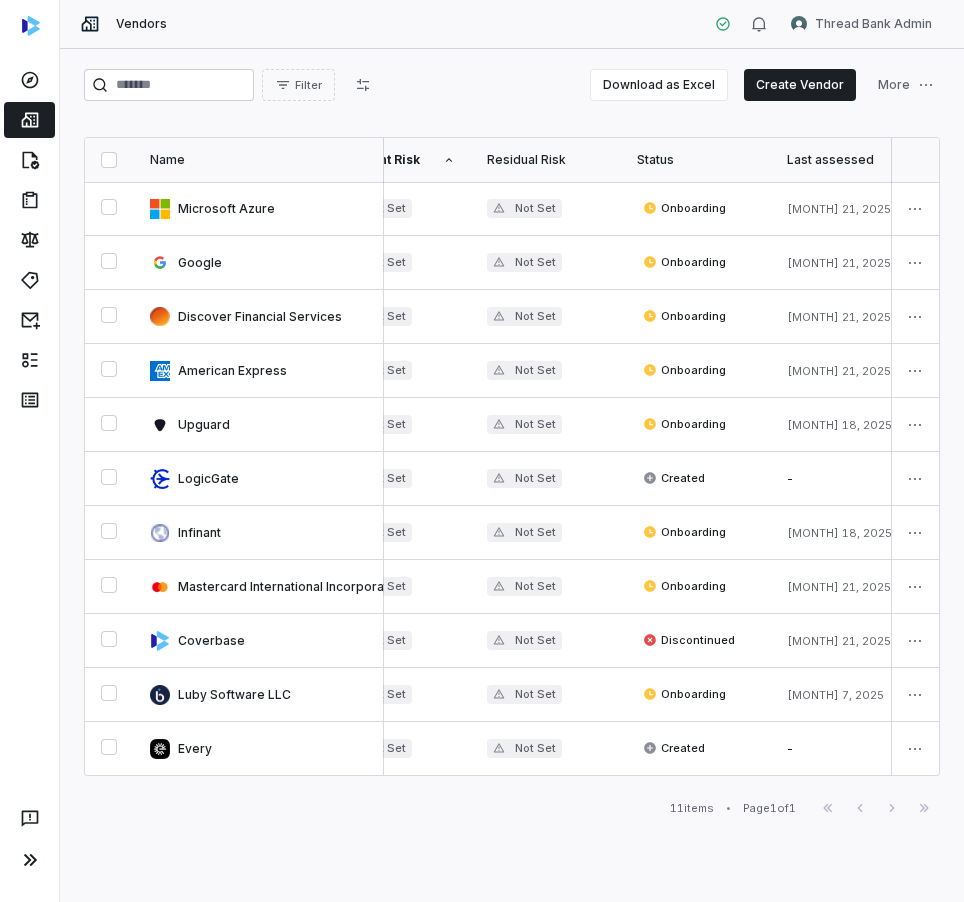 click on "Residual Risk" at bounding box center (546, 160) 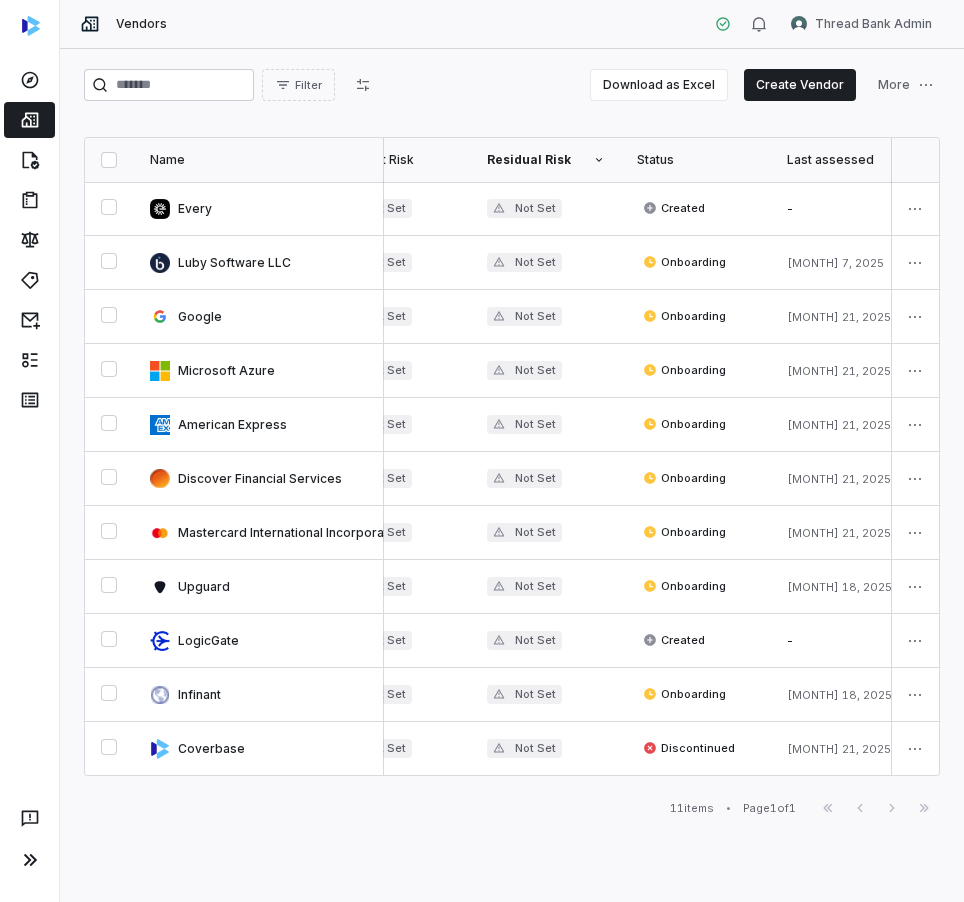 click on "Residual Risk" at bounding box center (546, 160) 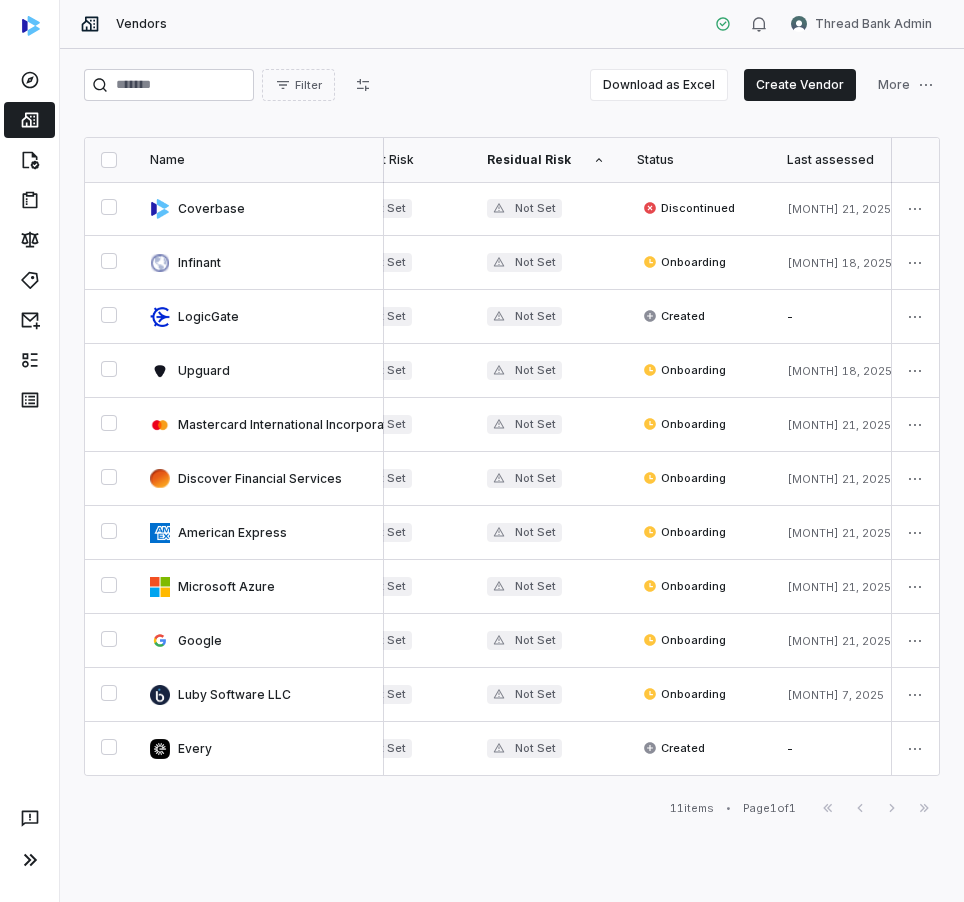 click on "Status" at bounding box center (696, 160) 